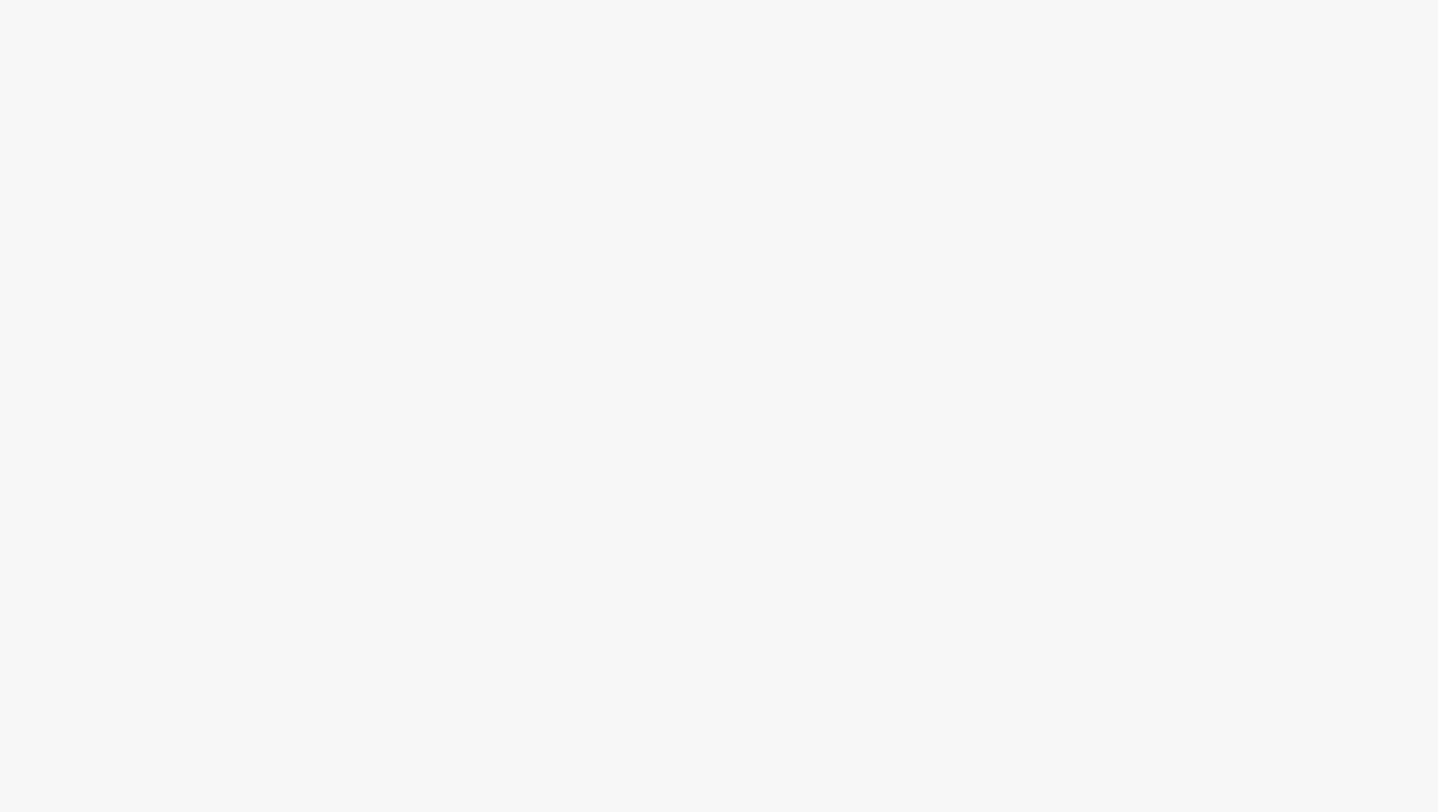 scroll, scrollTop: 0, scrollLeft: 0, axis: both 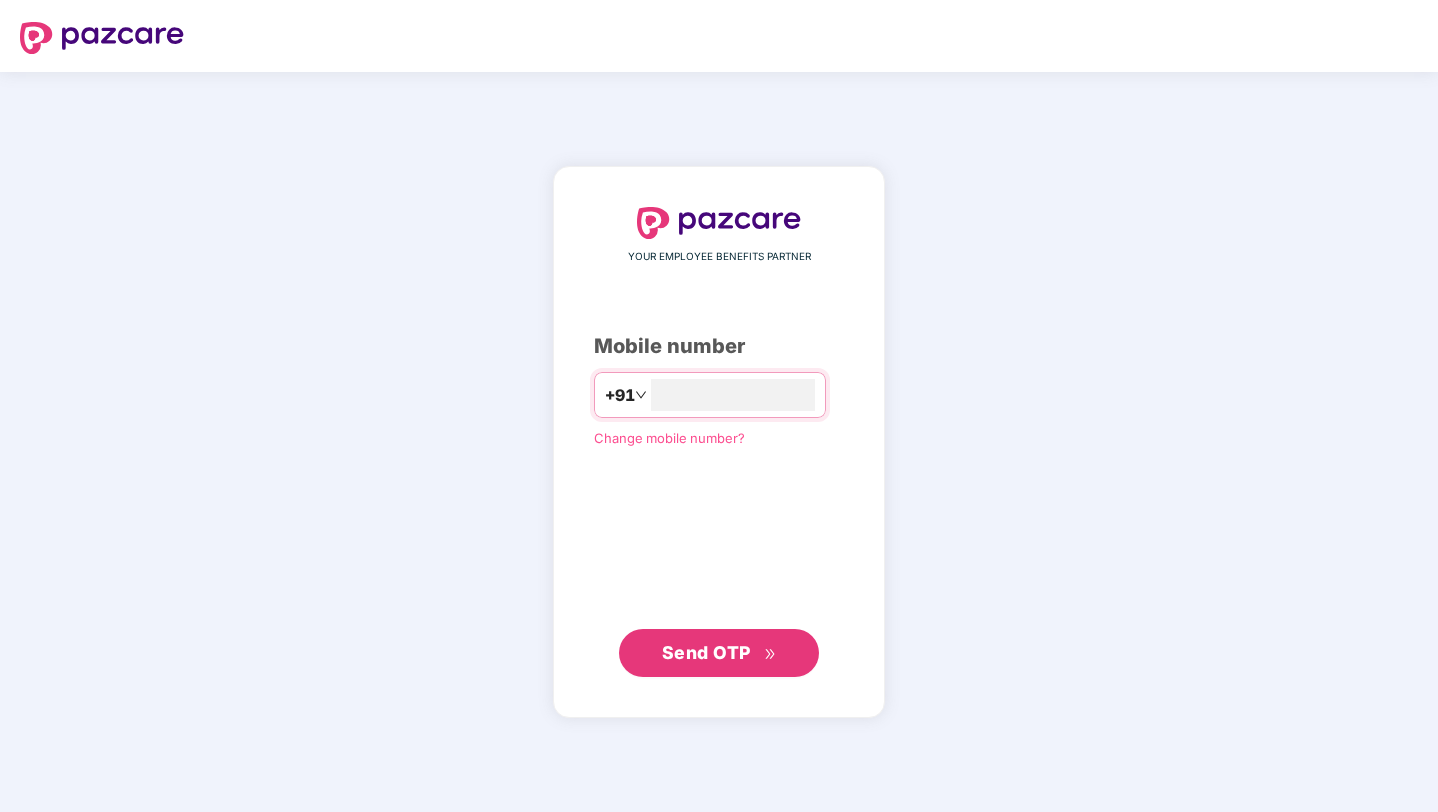type on "**********" 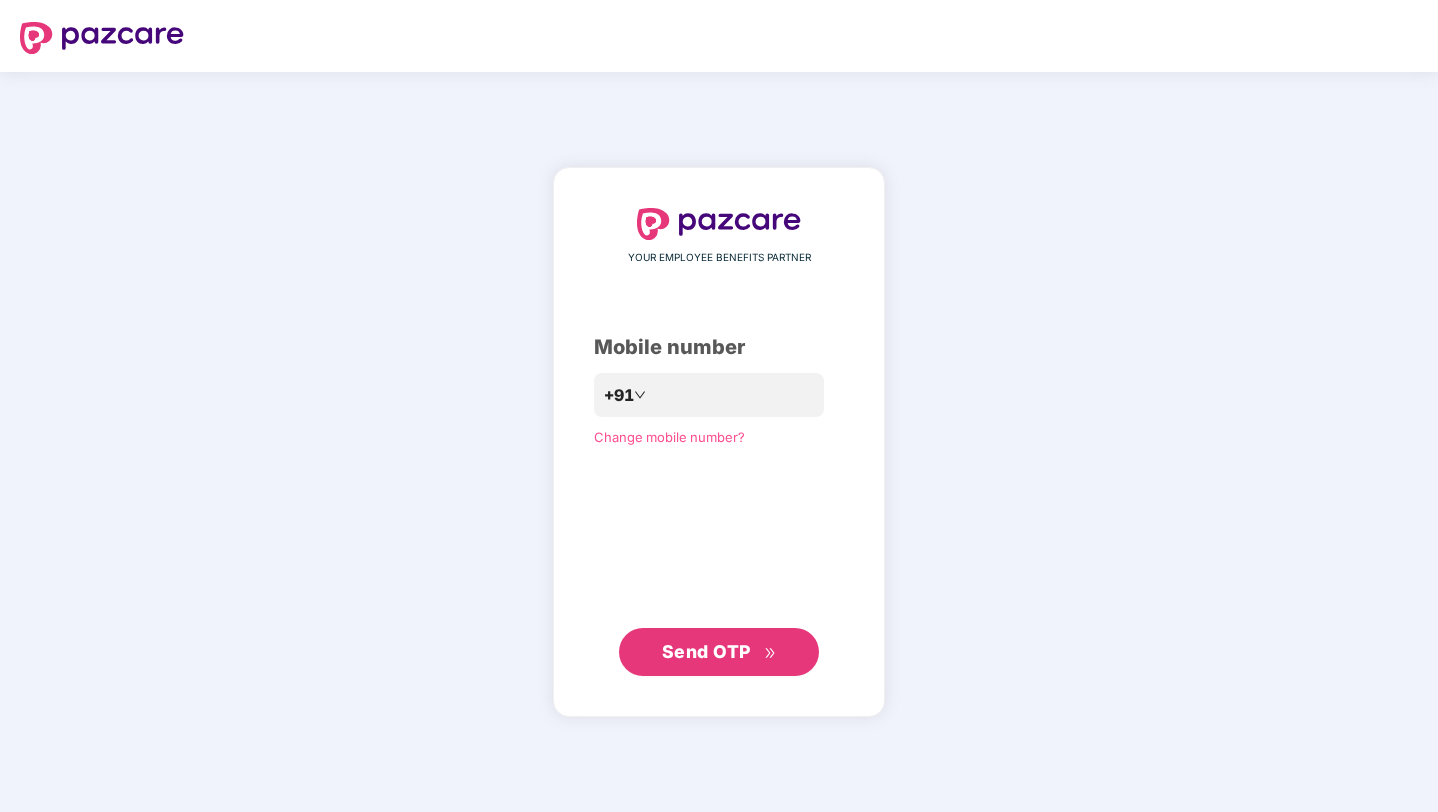 click on "Send OTP" at bounding box center [706, 651] 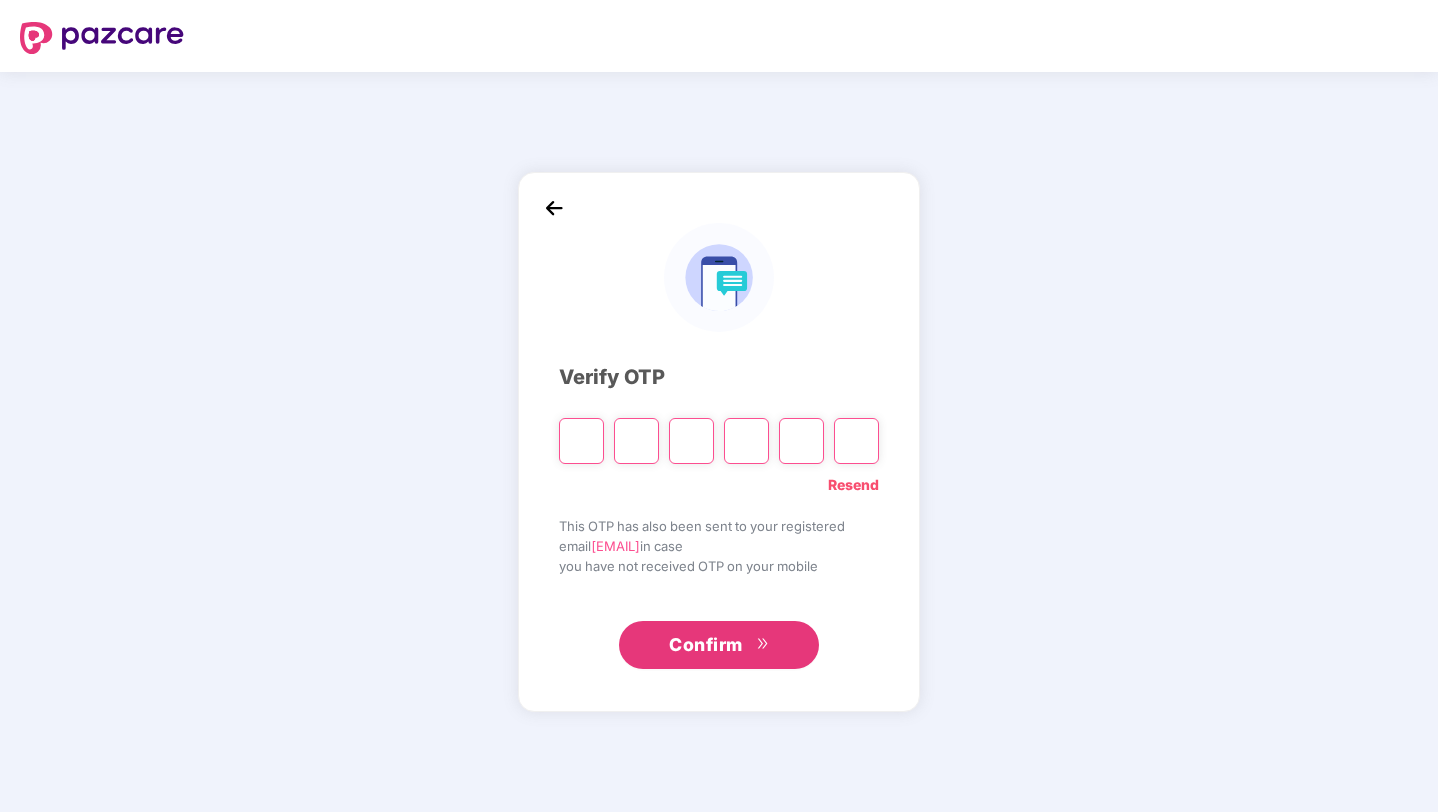 type on "*" 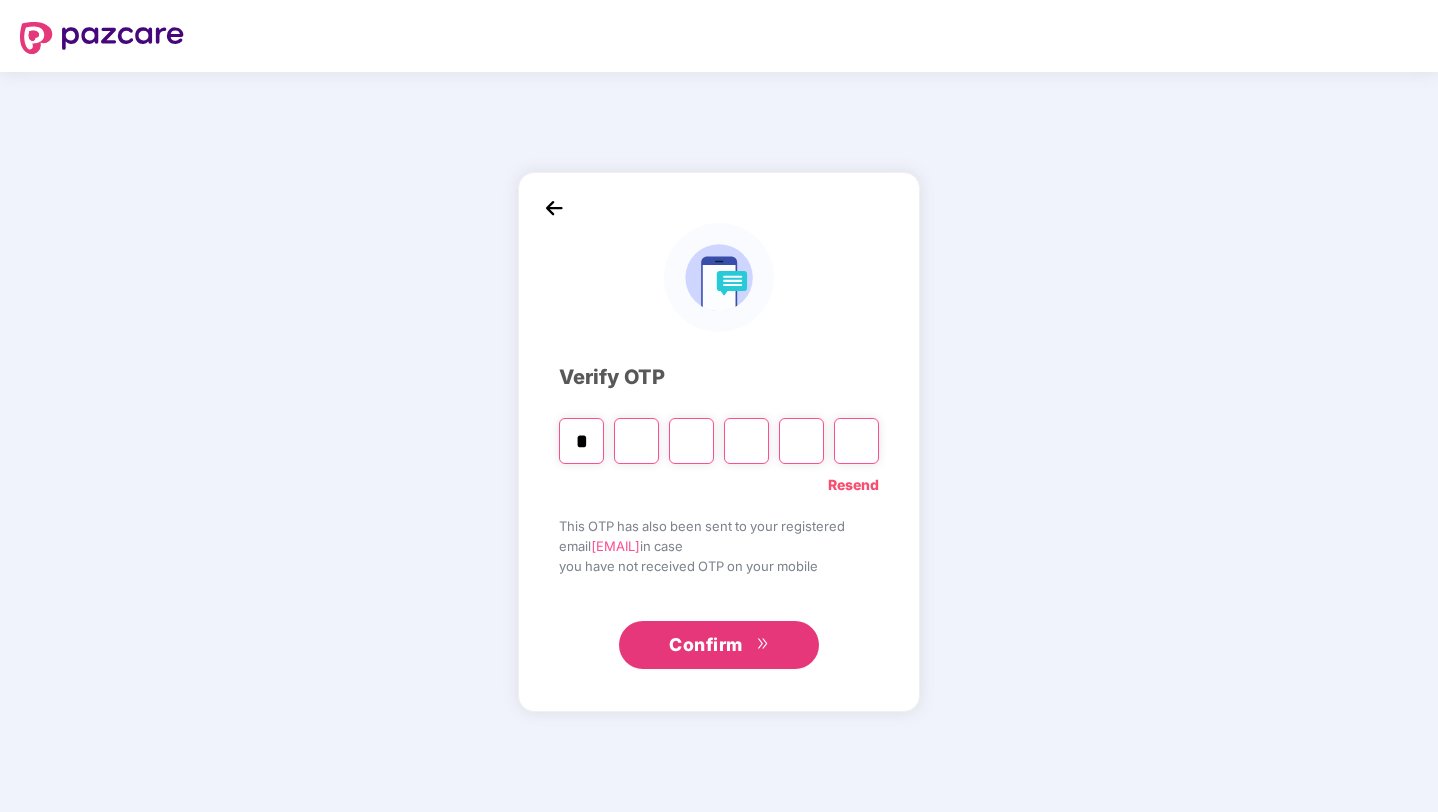 type on "*" 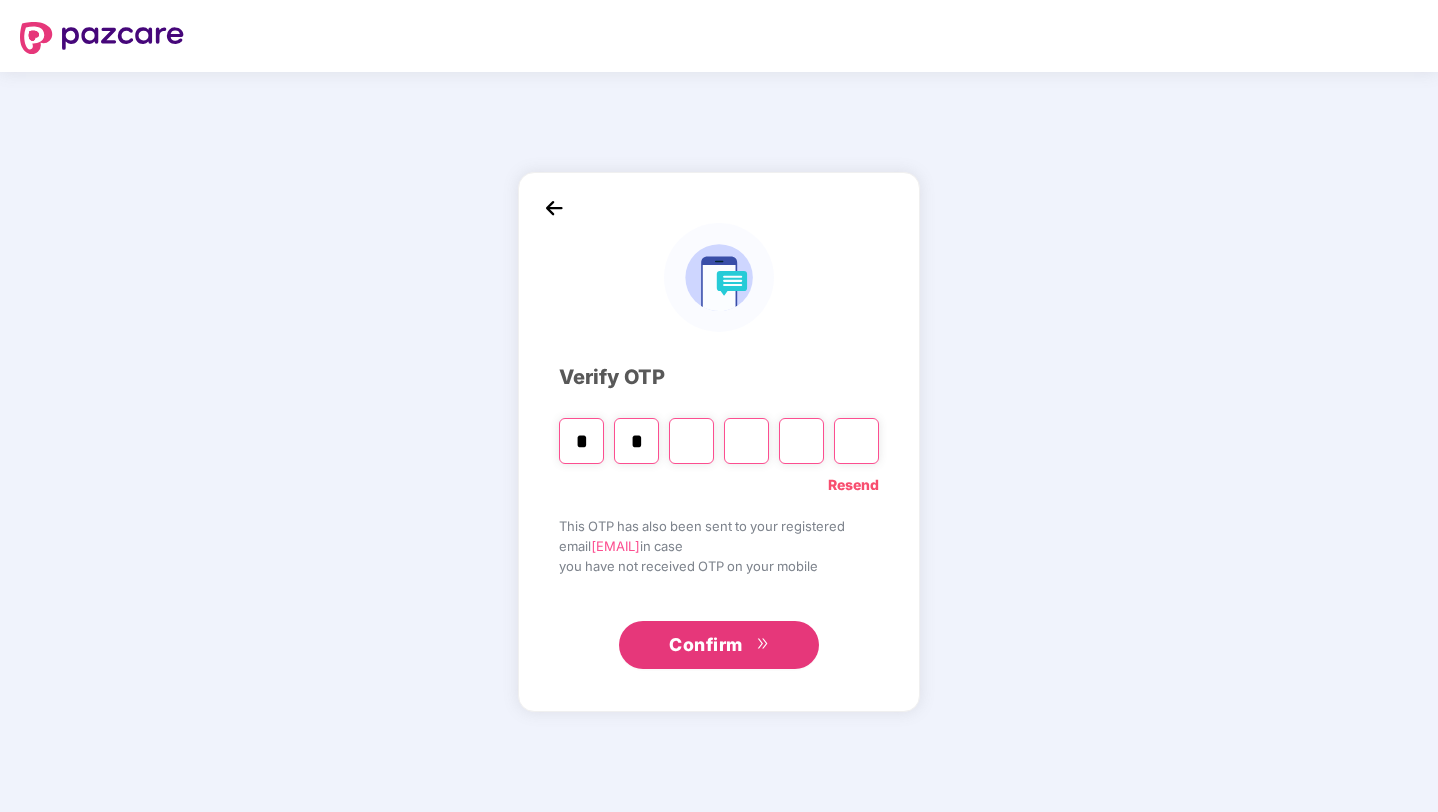 type on "*" 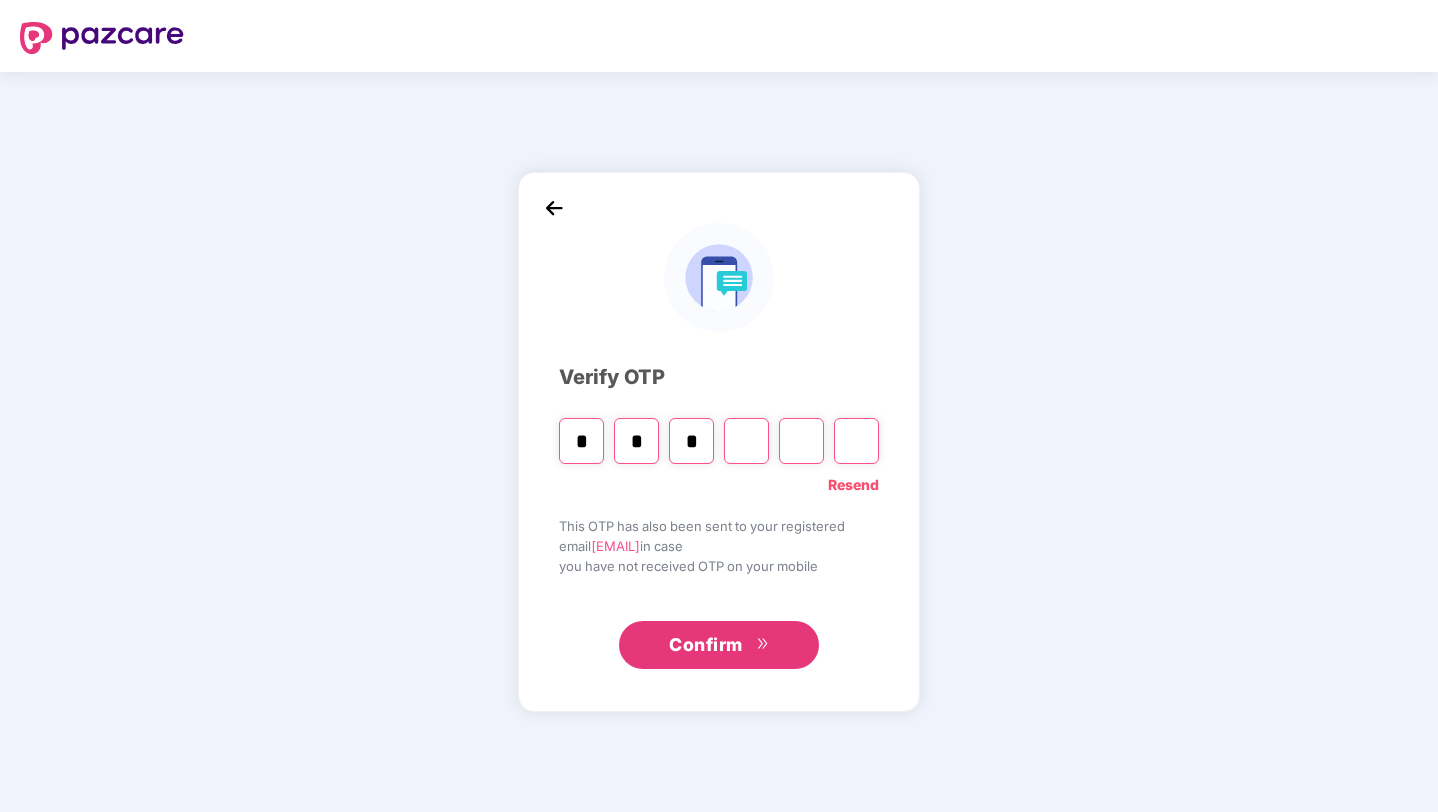 type on "*" 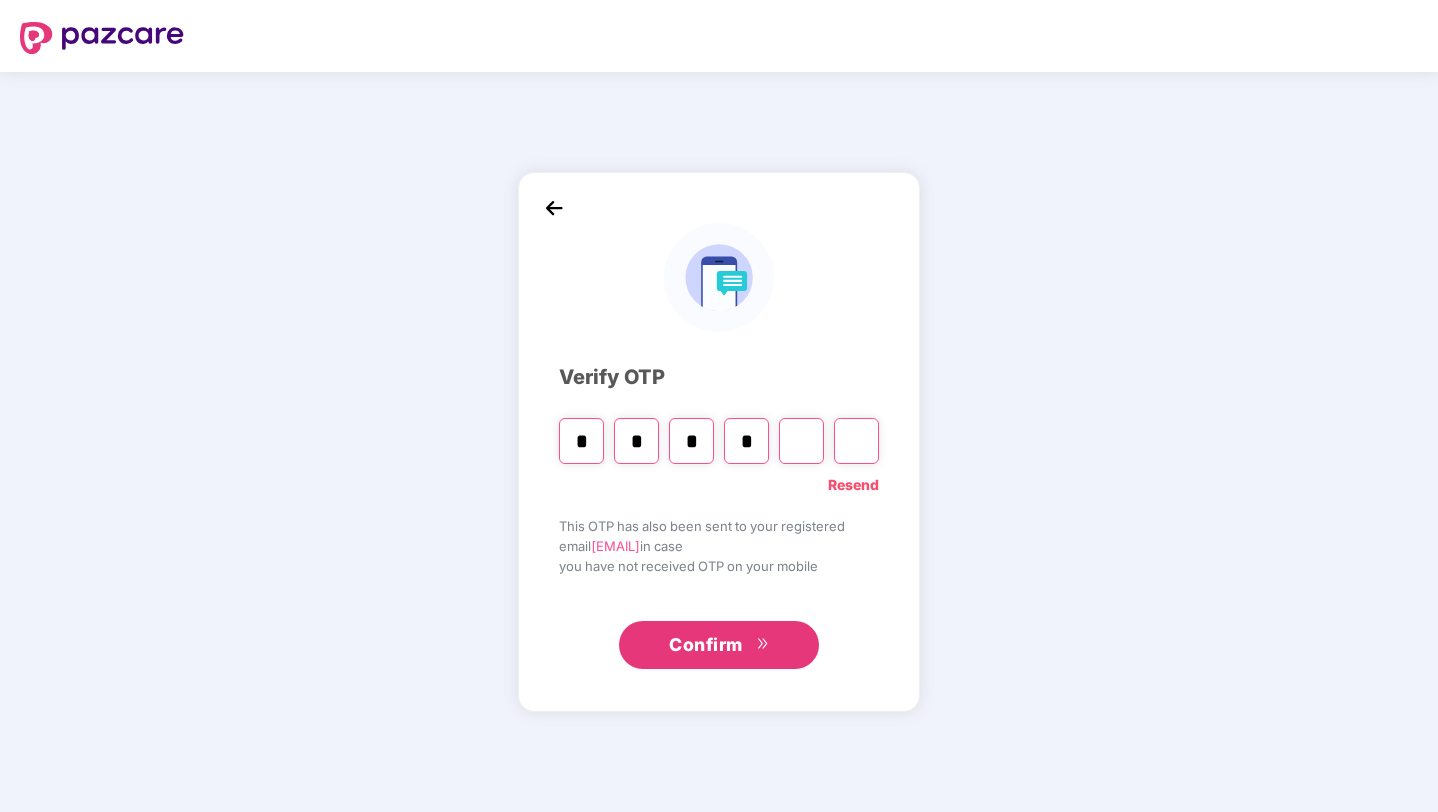 type on "*" 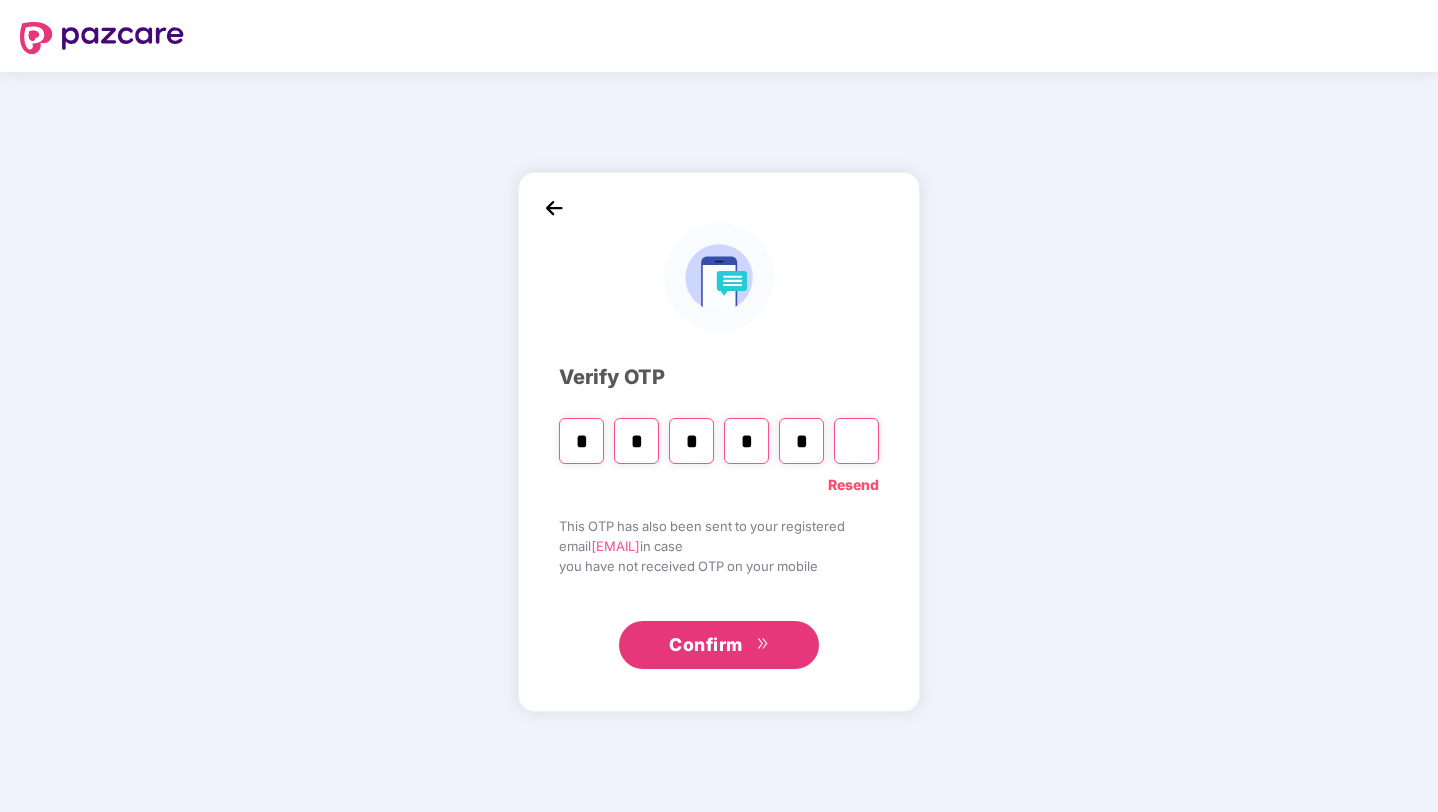 type on "*" 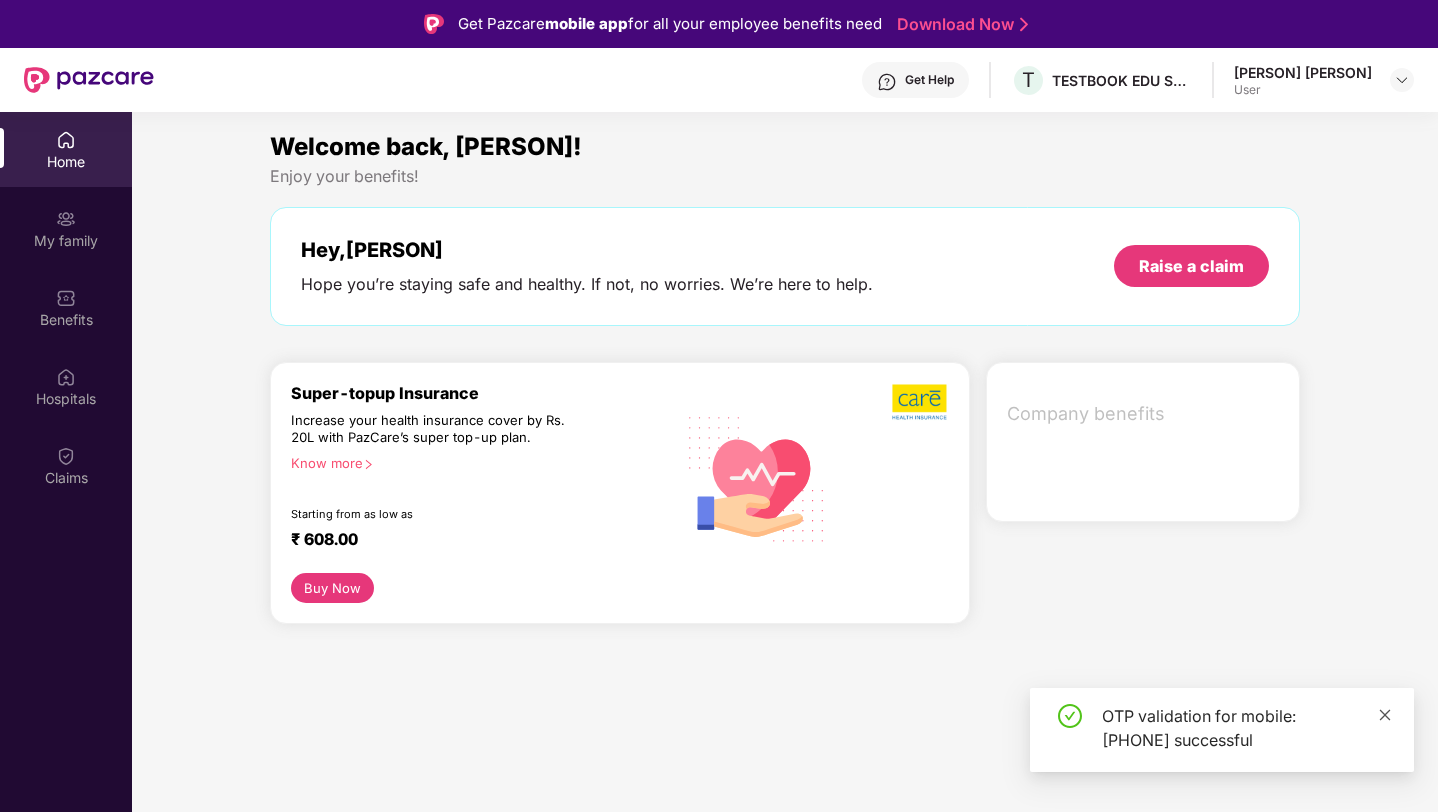 click 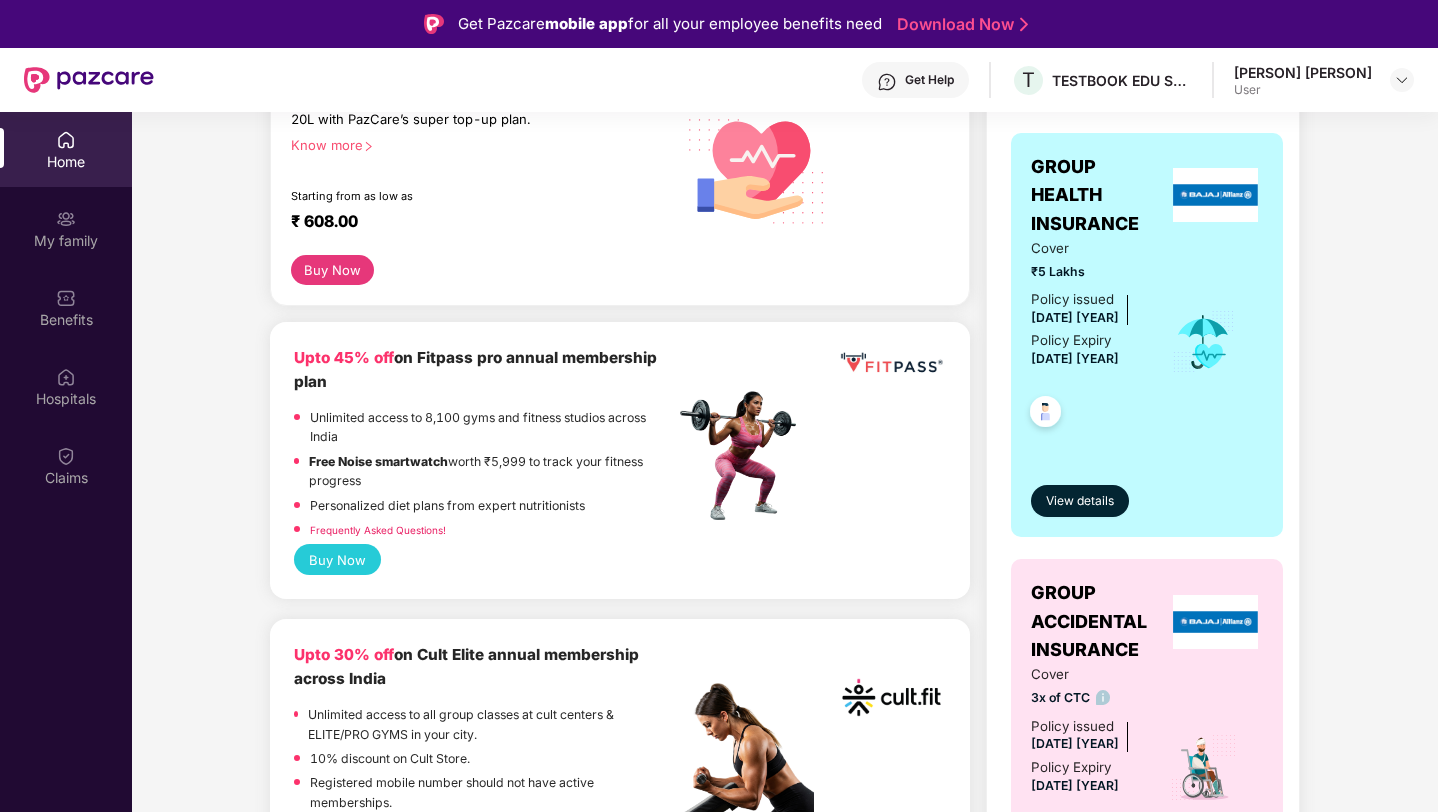 scroll, scrollTop: 321, scrollLeft: 0, axis: vertical 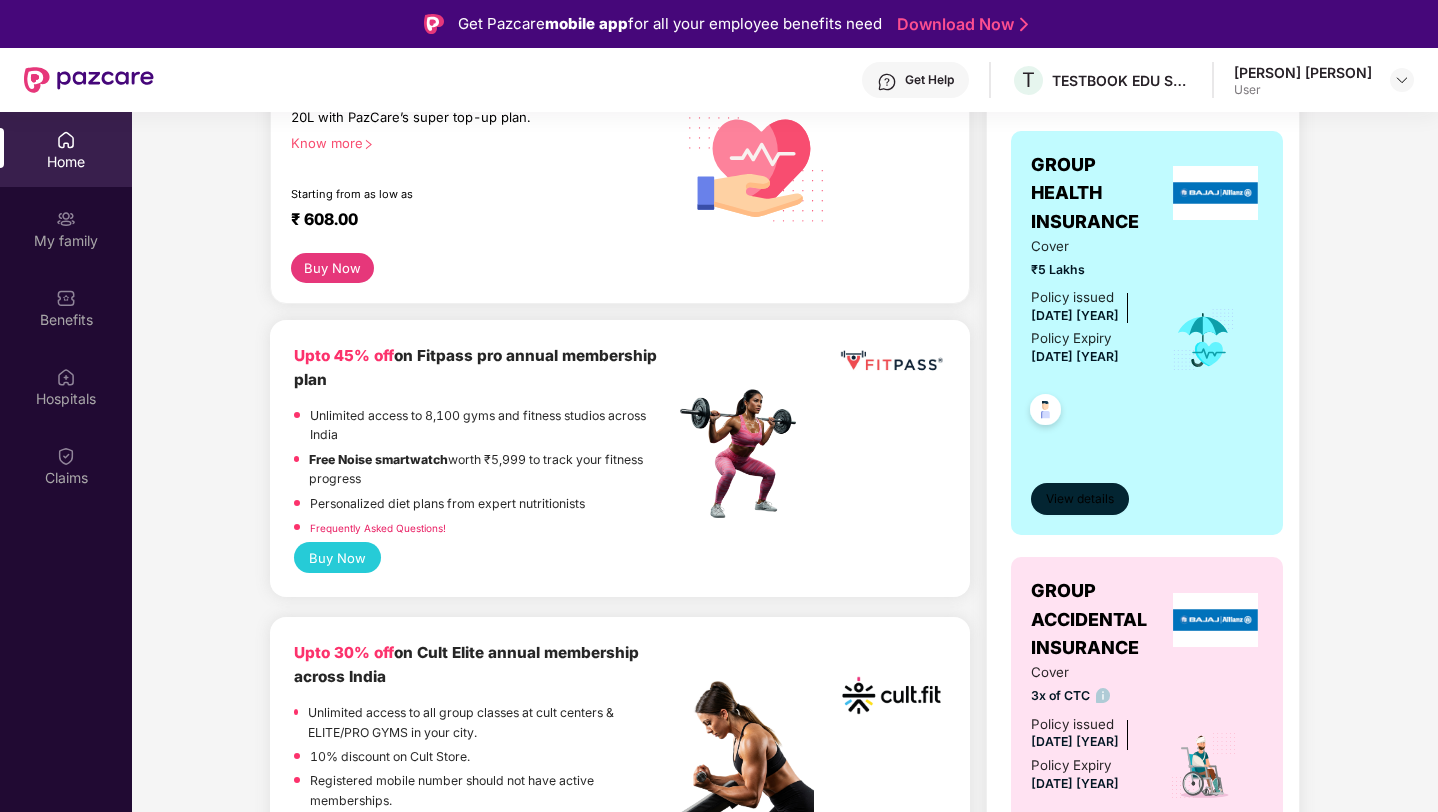 click on "View details" at bounding box center (1080, 499) 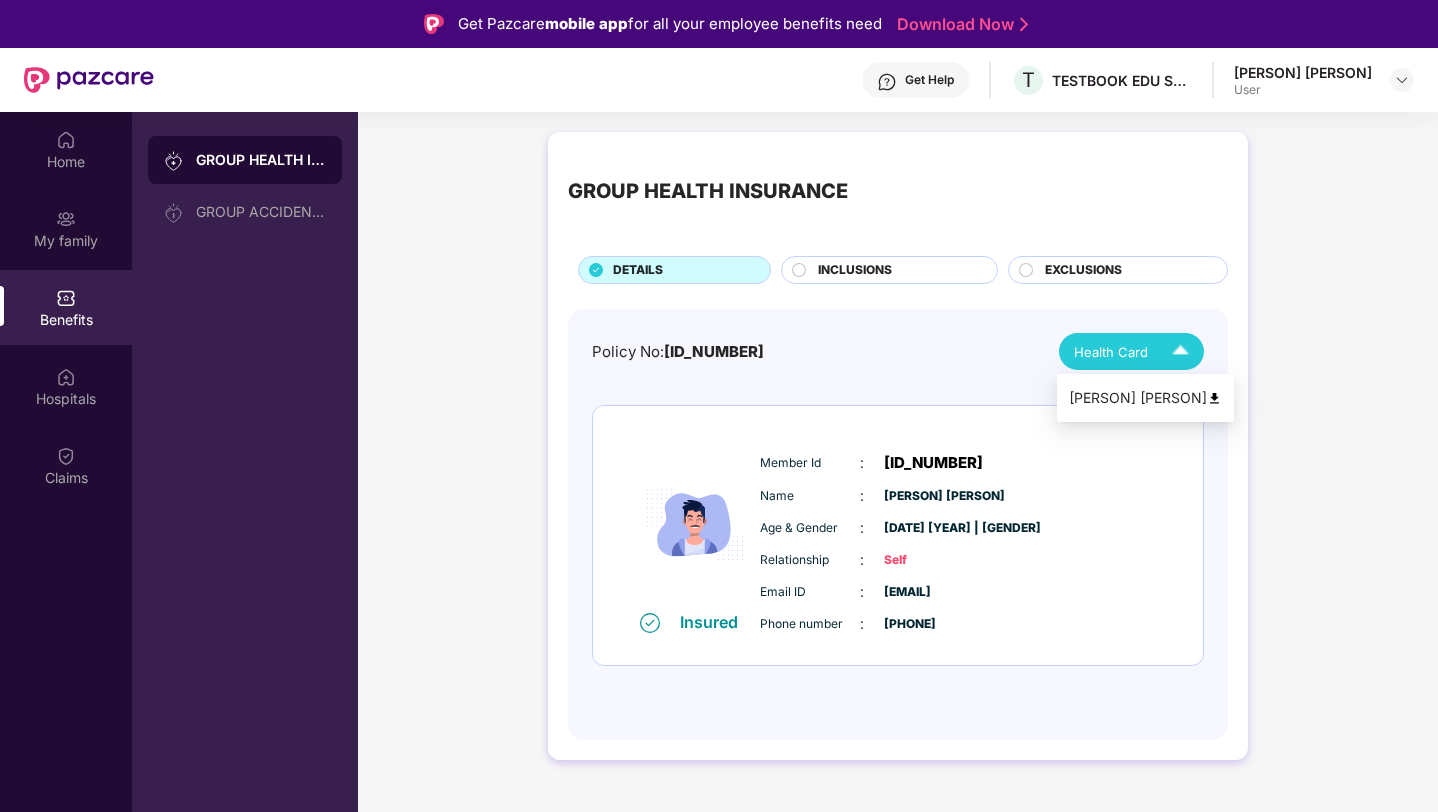 click at bounding box center [1180, 351] 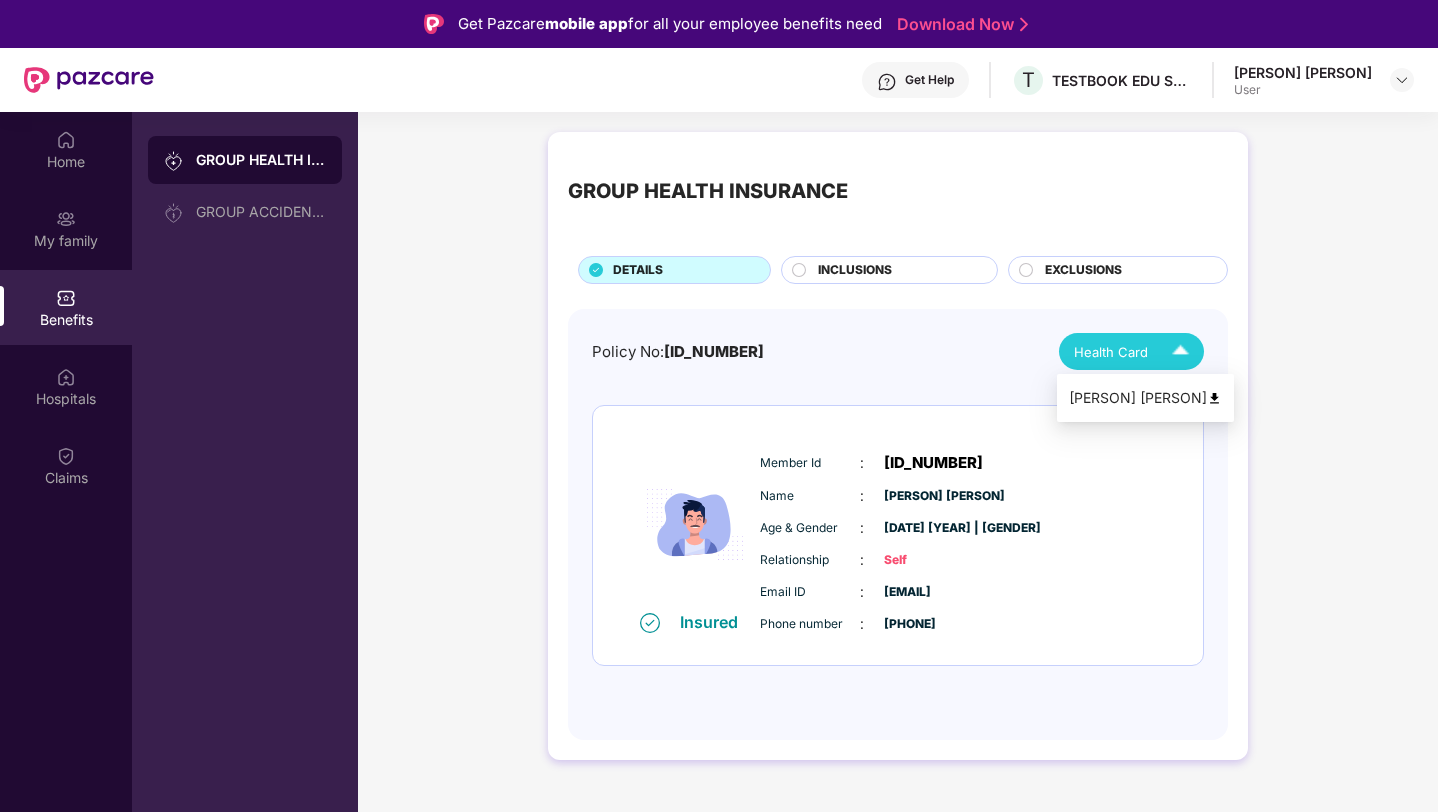 click at bounding box center (1214, 398) 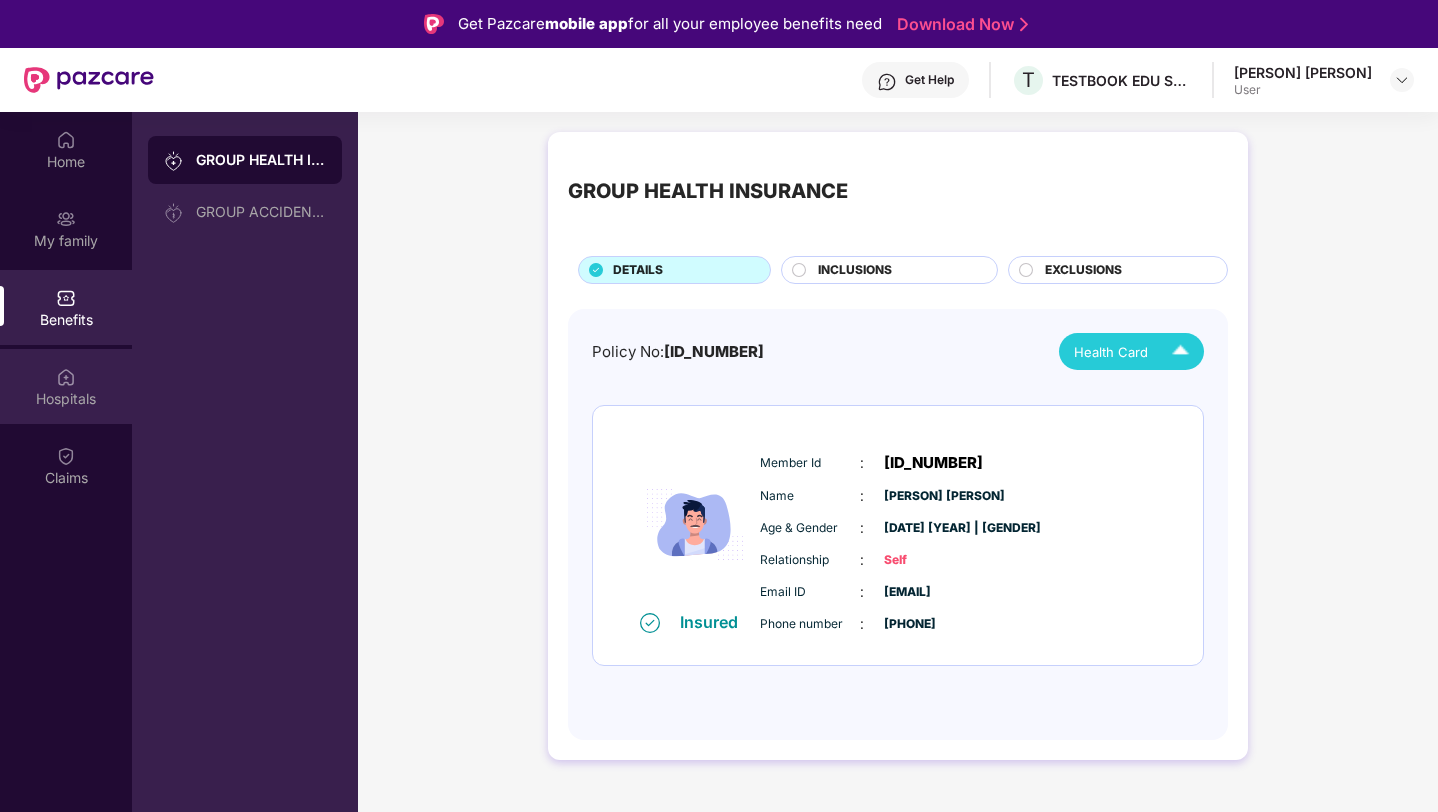 click on "Hospitals" at bounding box center (66, 399) 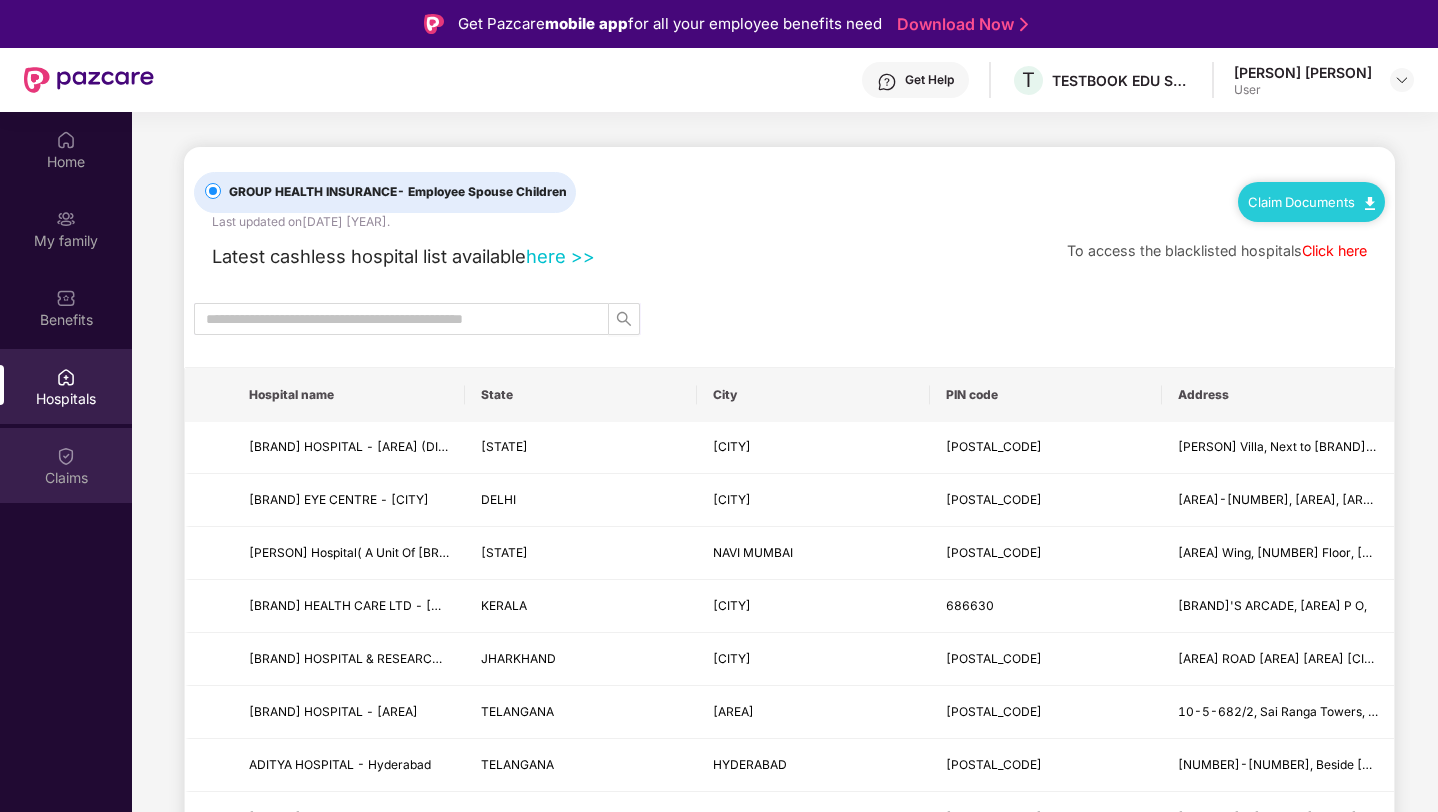 click on "Claims" at bounding box center (66, 478) 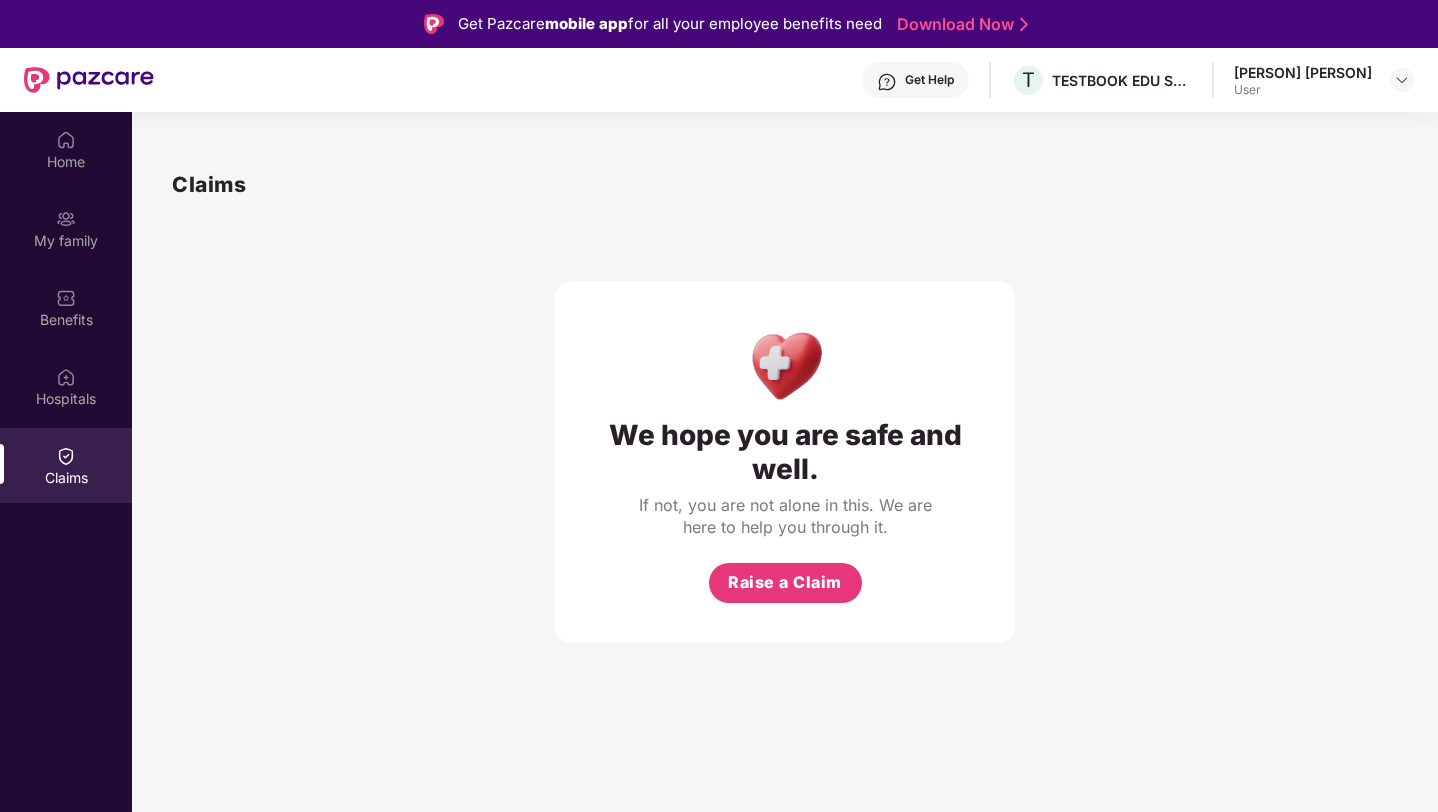 click on "User" at bounding box center [1303, 90] 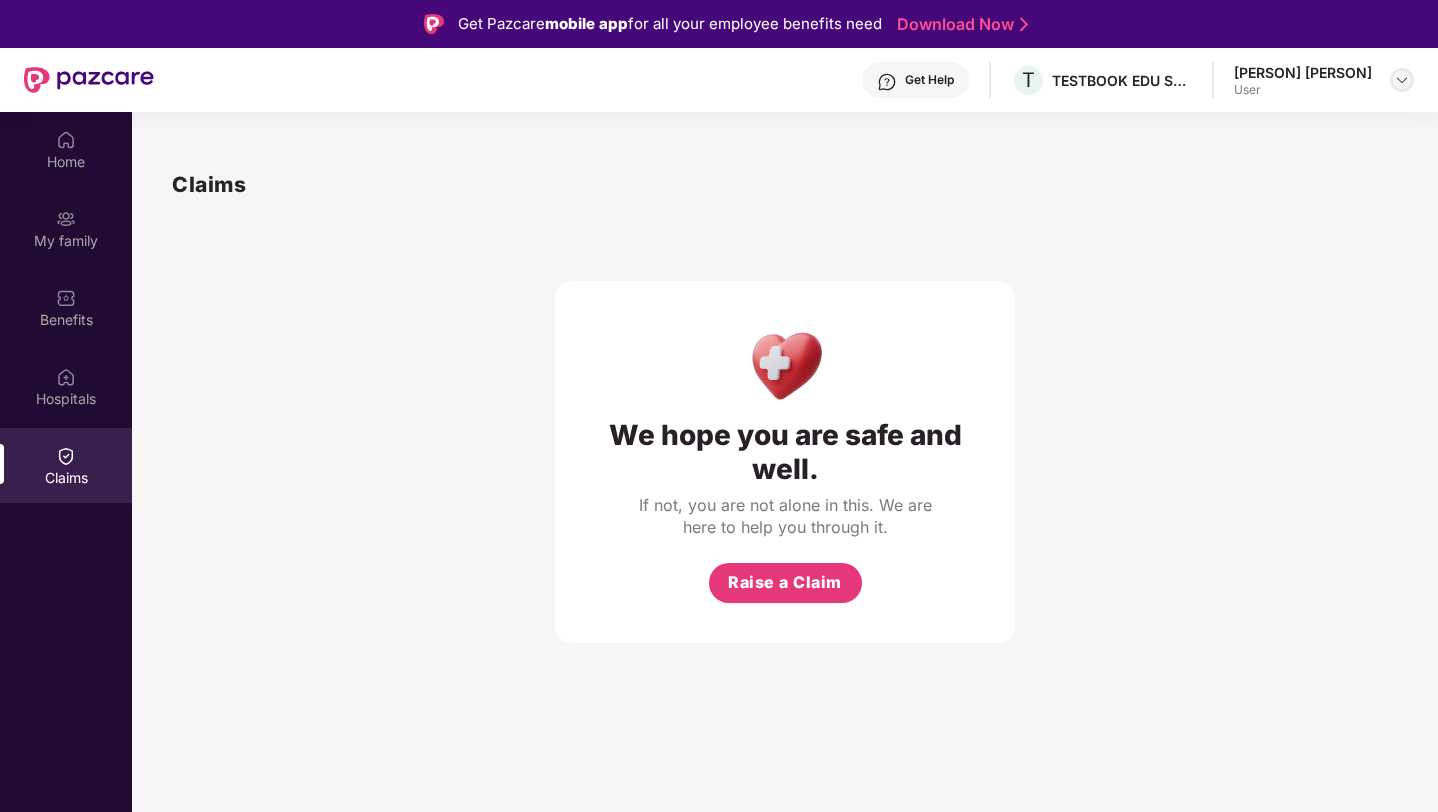 click at bounding box center [1402, 80] 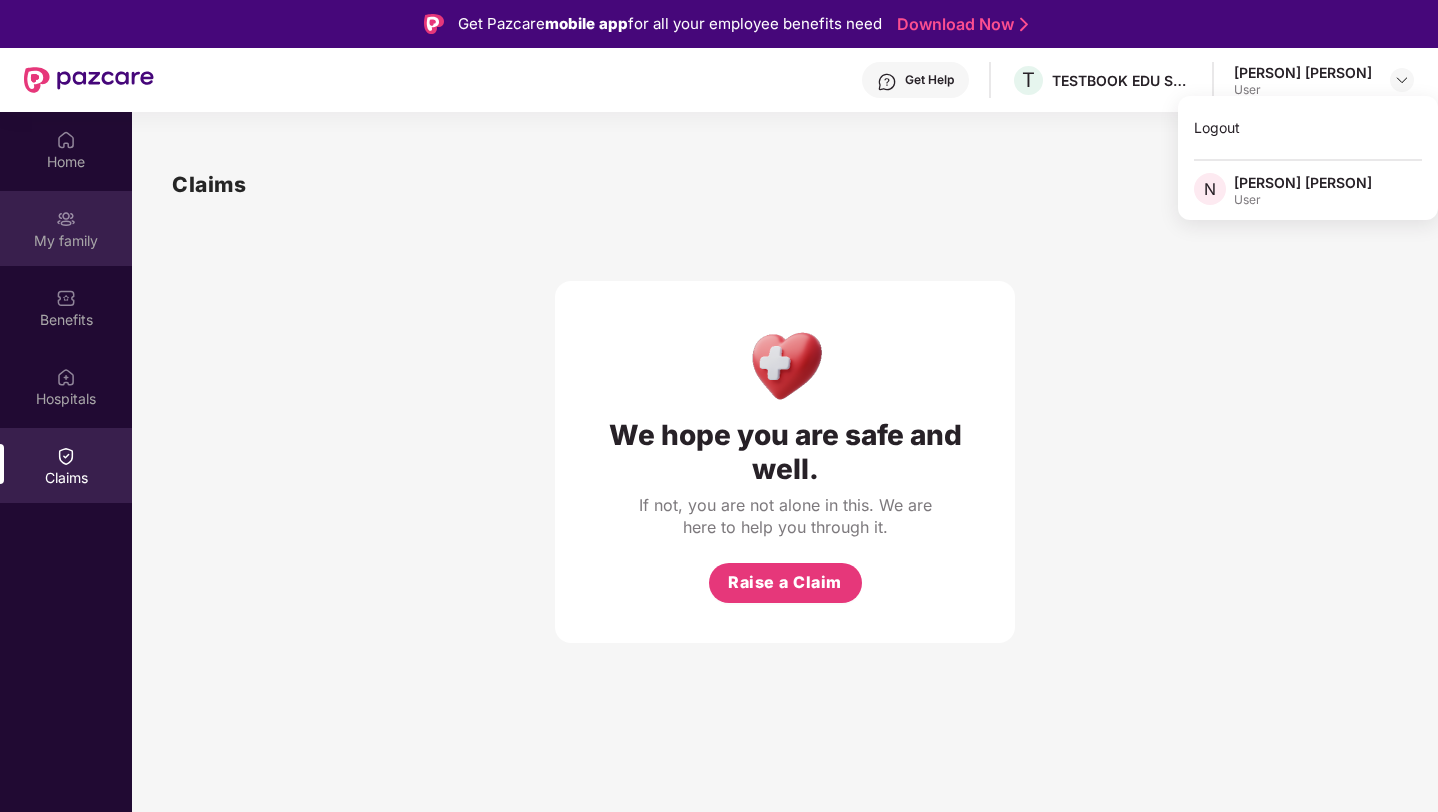 click on "My family" at bounding box center (66, 228) 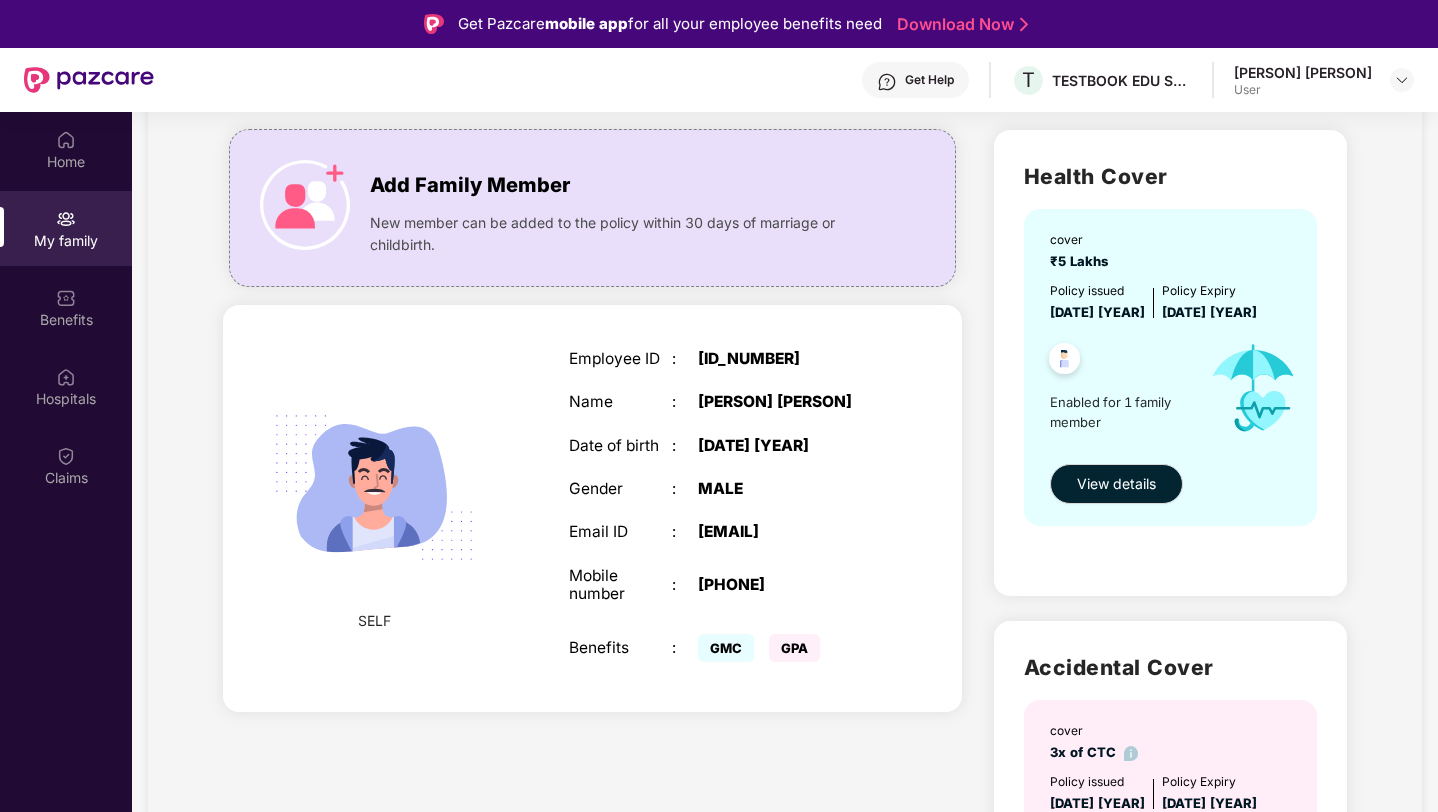 scroll, scrollTop: 135, scrollLeft: 0, axis: vertical 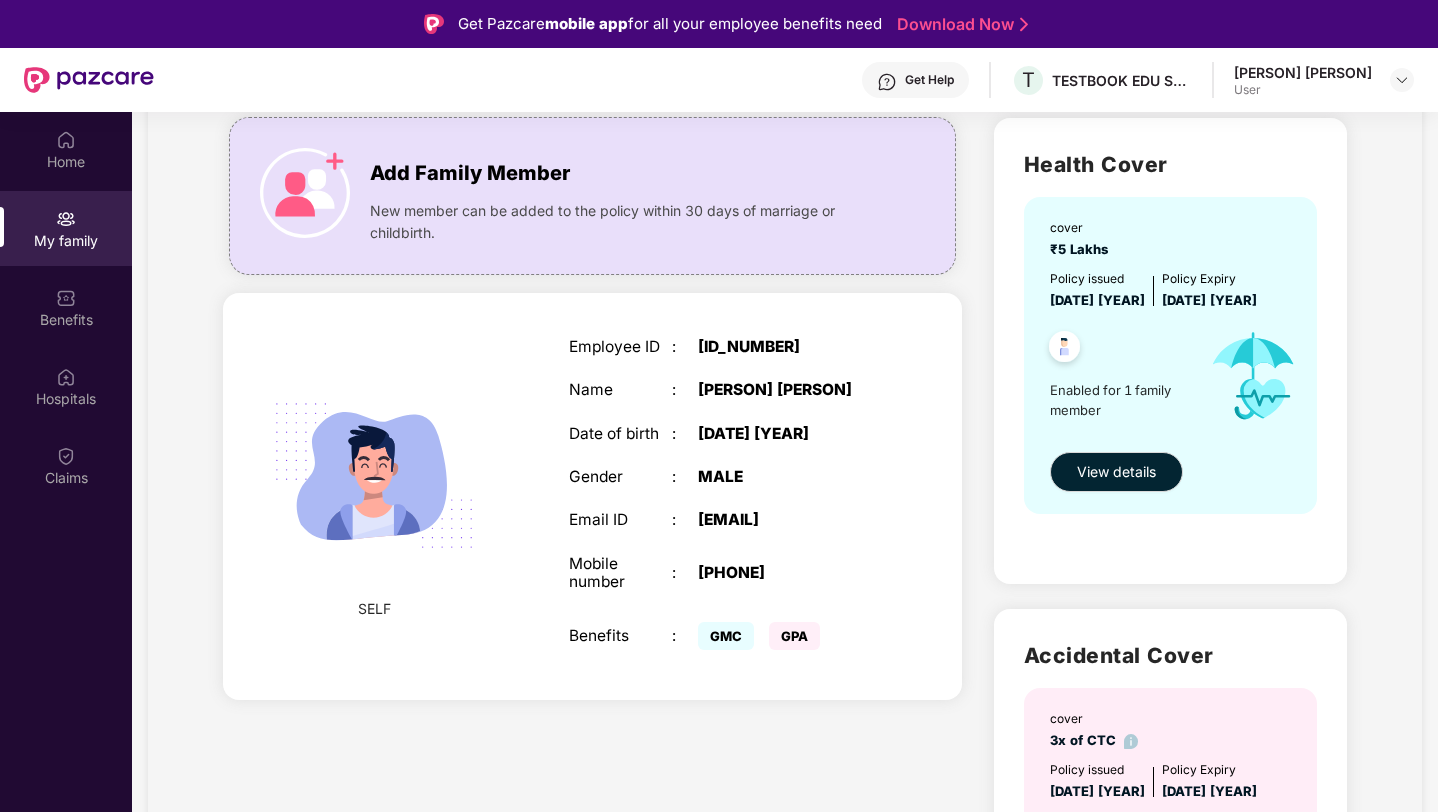 click on "Date of birth" at bounding box center (620, 434) 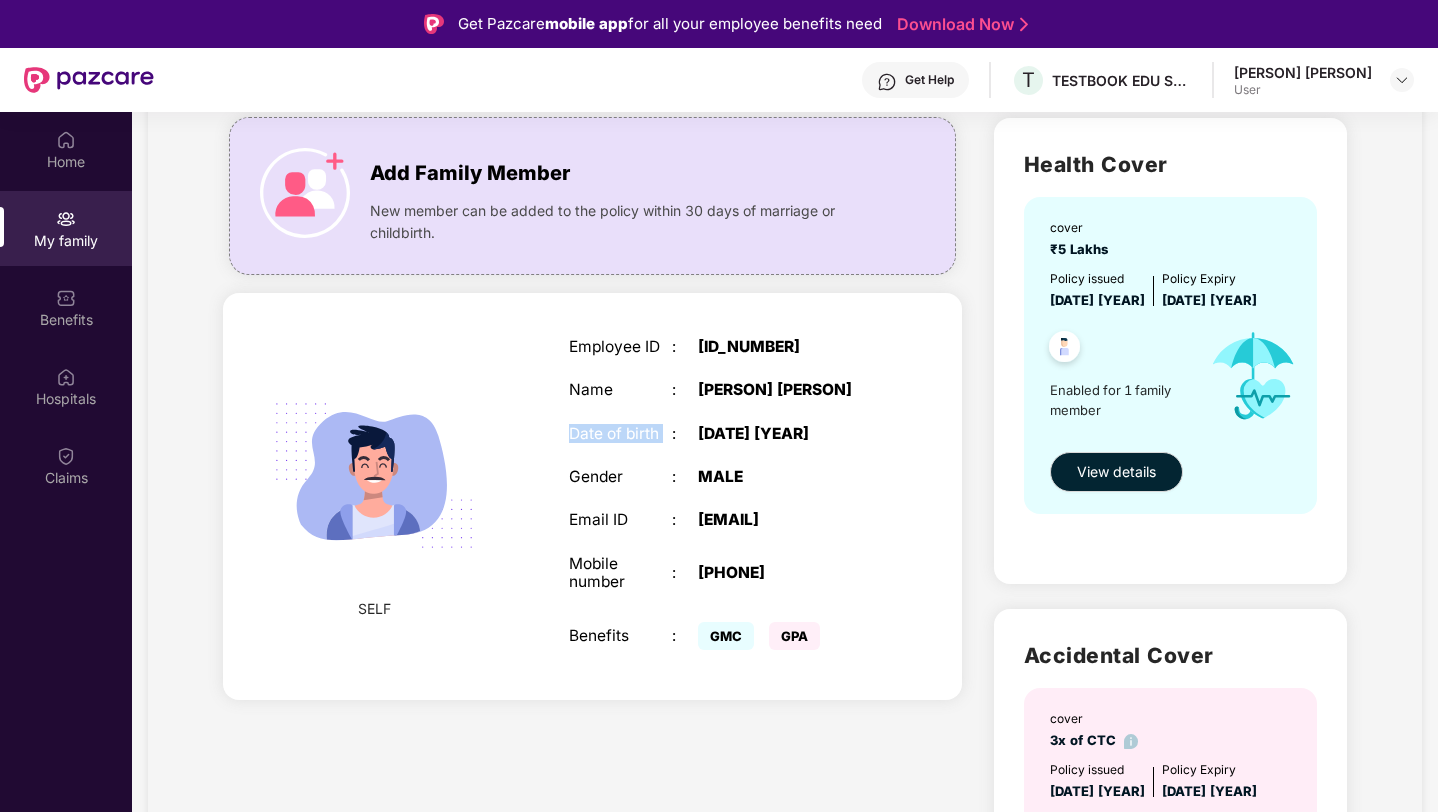 click on "Date of birth" at bounding box center [620, 434] 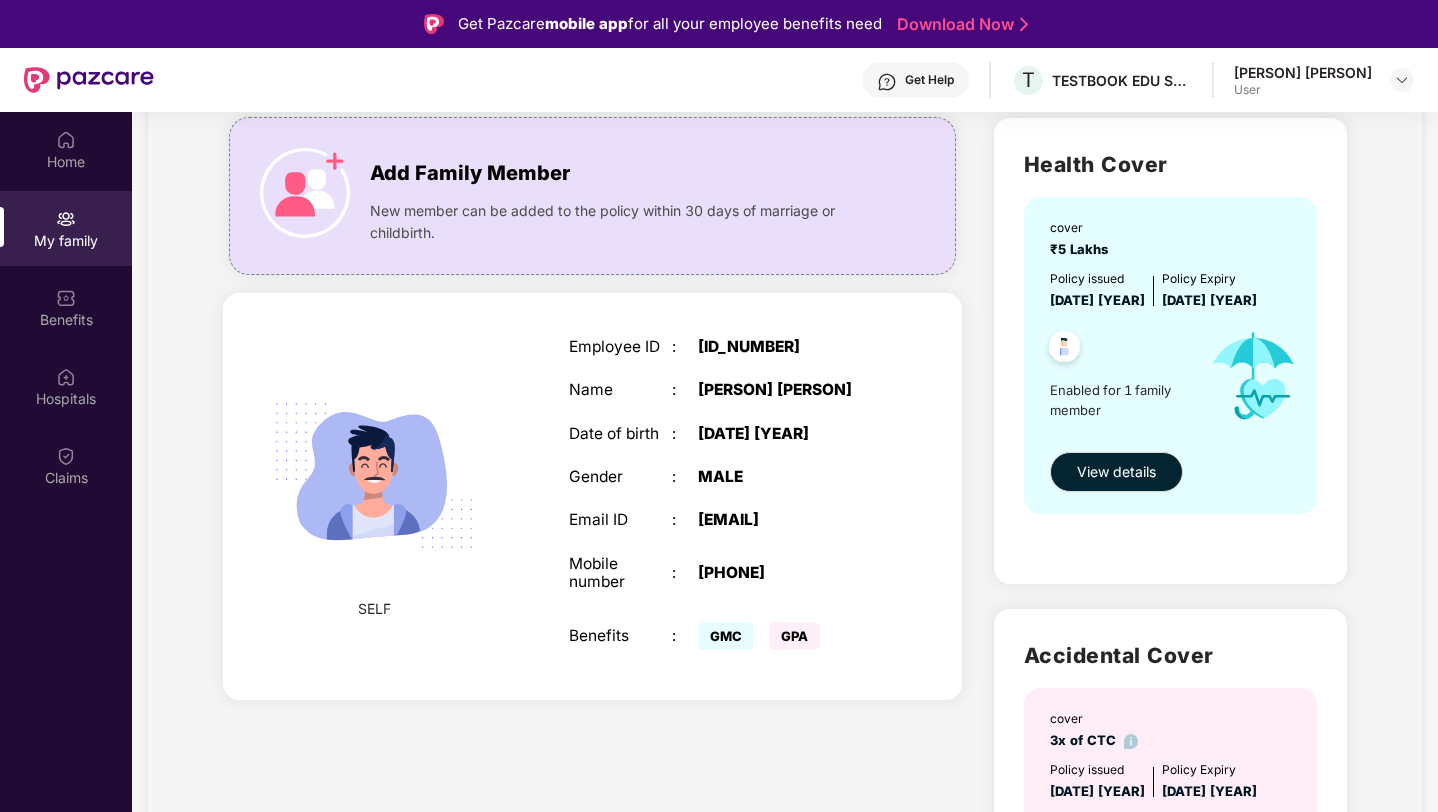 click on "[EMAIL]" at bounding box center (788, 520) 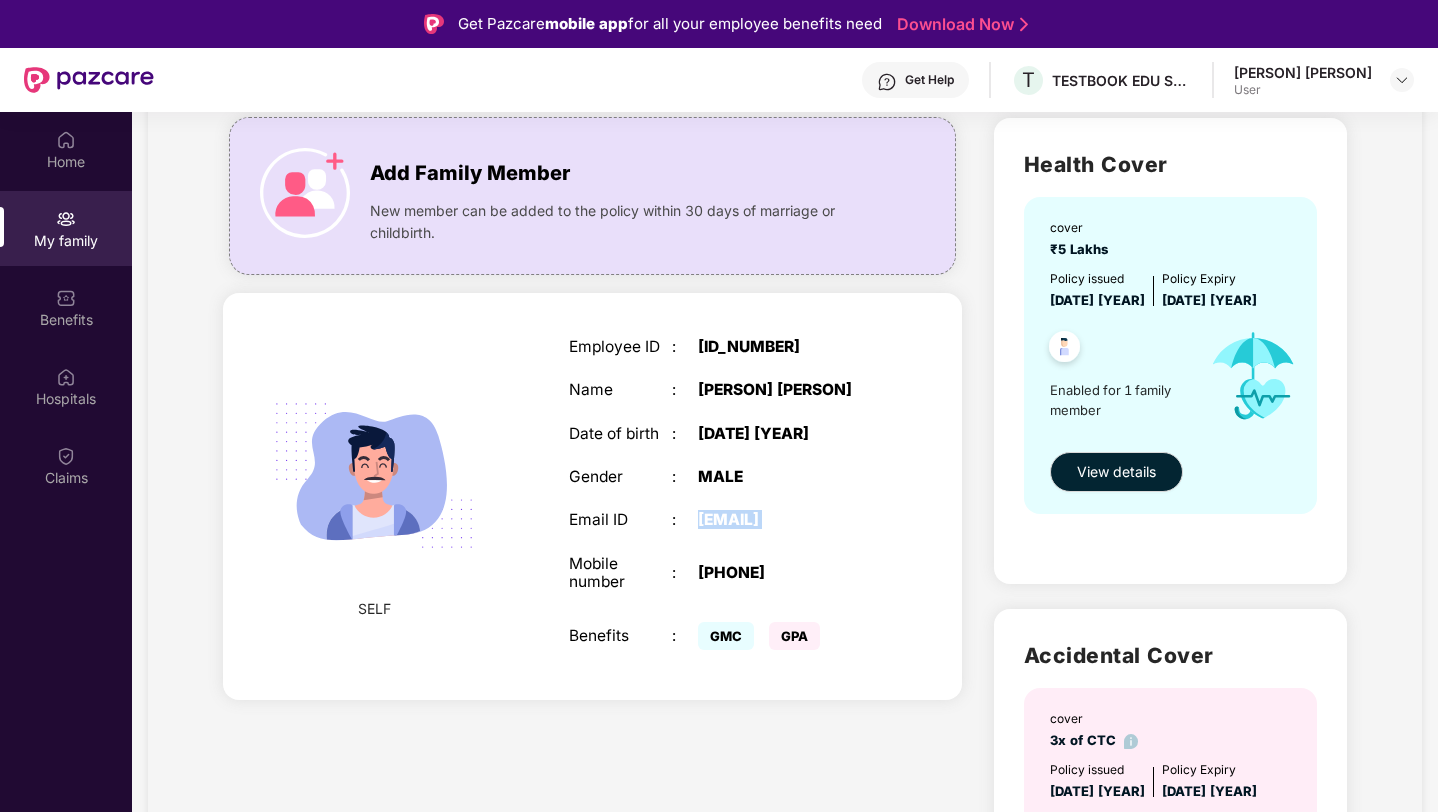 click on "[EMAIL]" at bounding box center [788, 520] 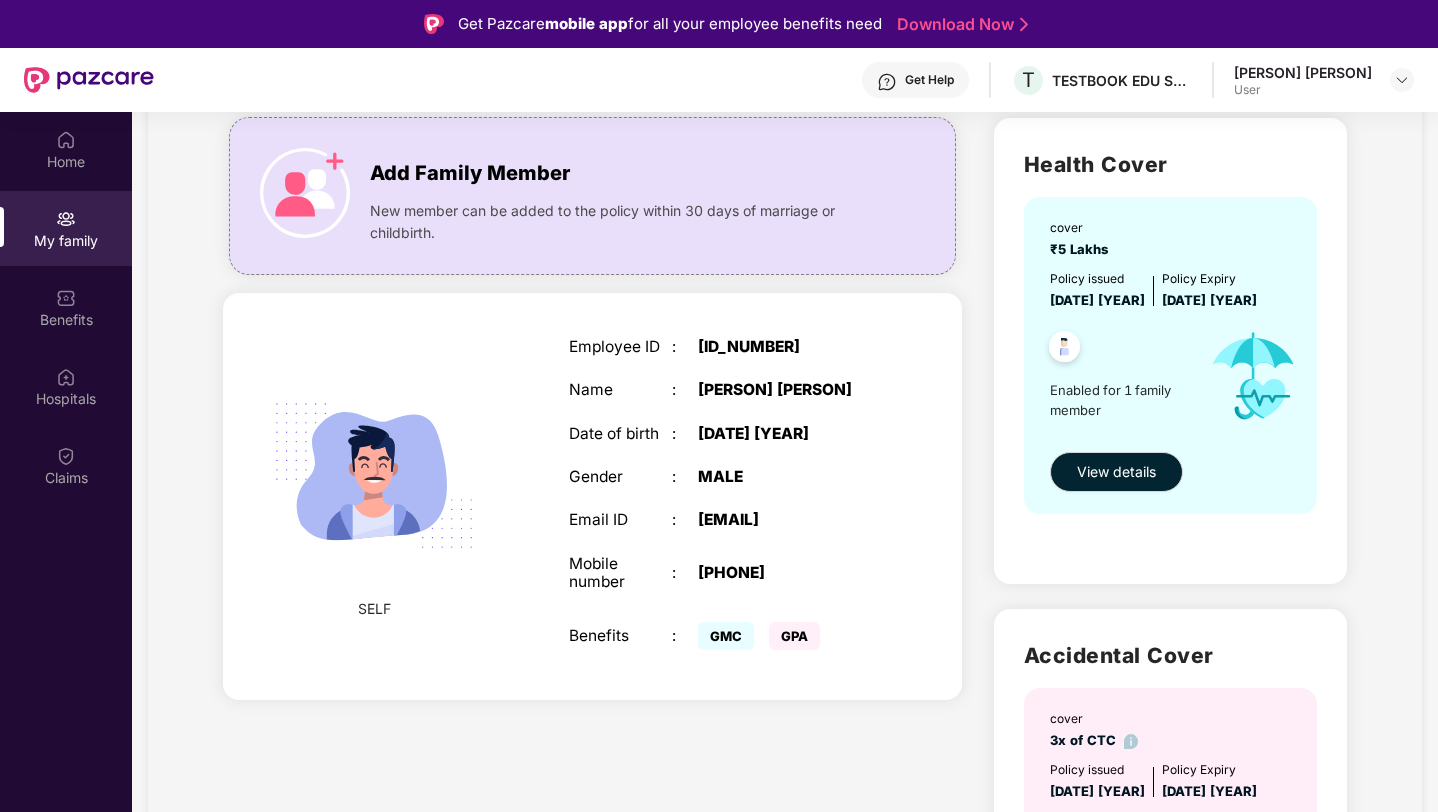 click on "GMC" at bounding box center [726, 636] 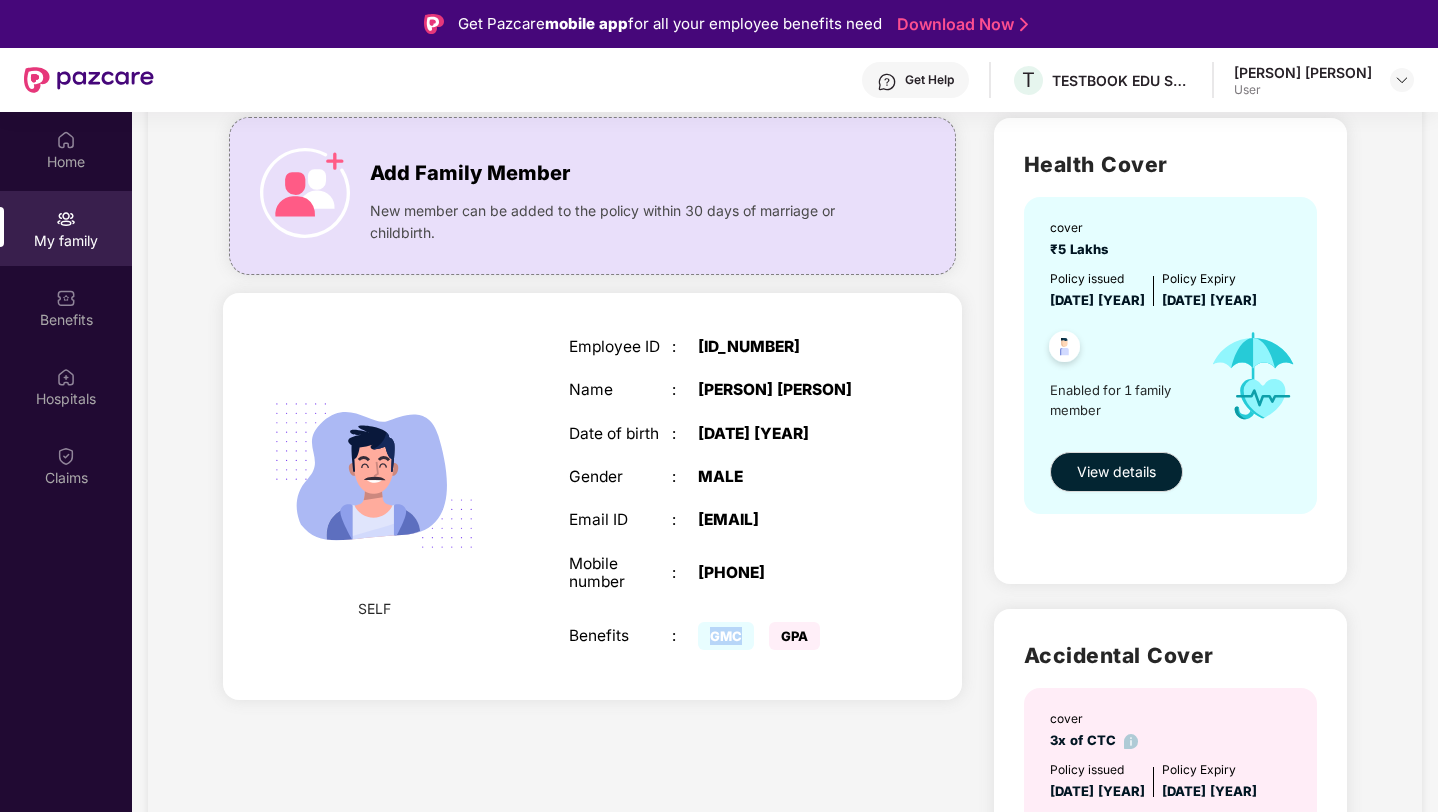 click on "GMC" at bounding box center [726, 636] 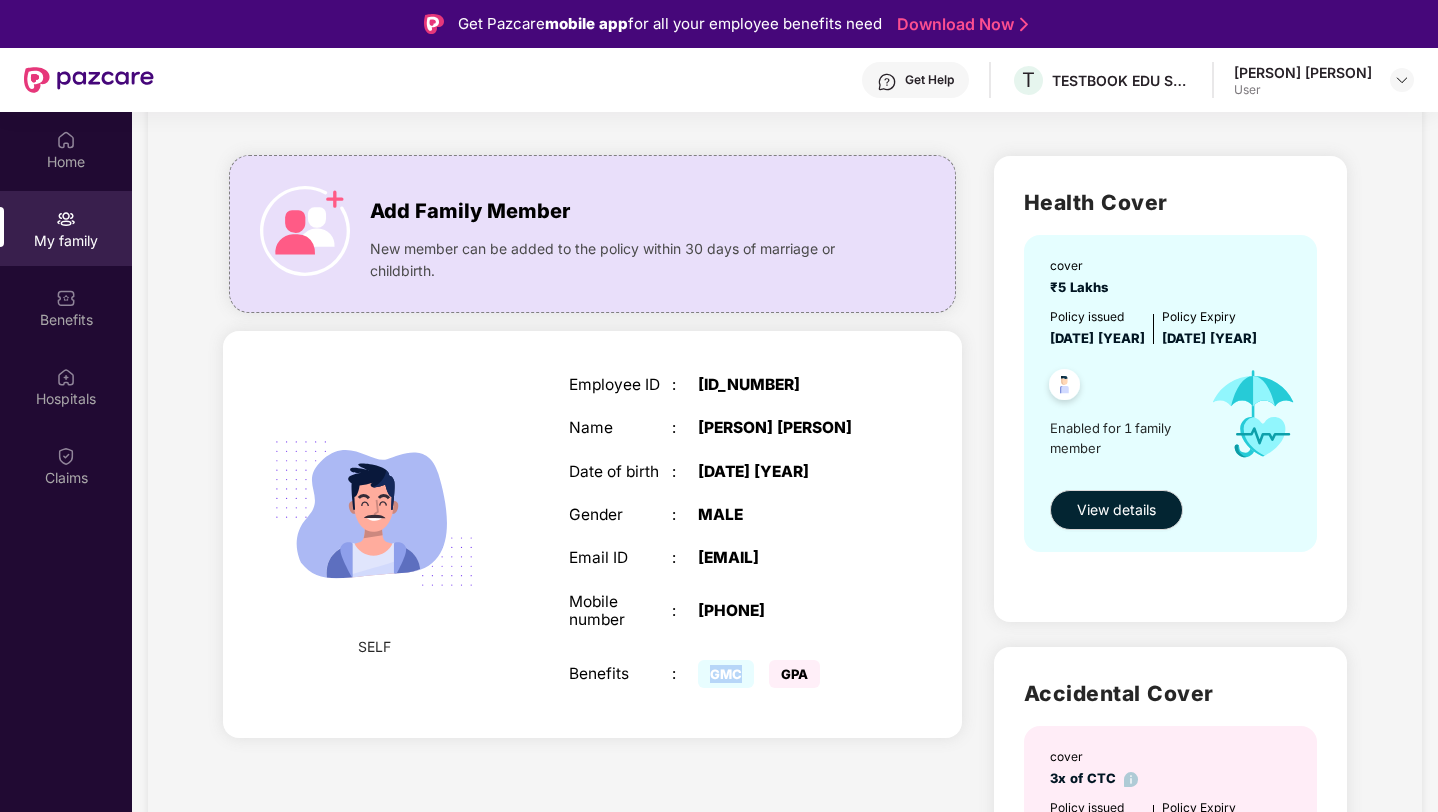 scroll, scrollTop: 0, scrollLeft: 0, axis: both 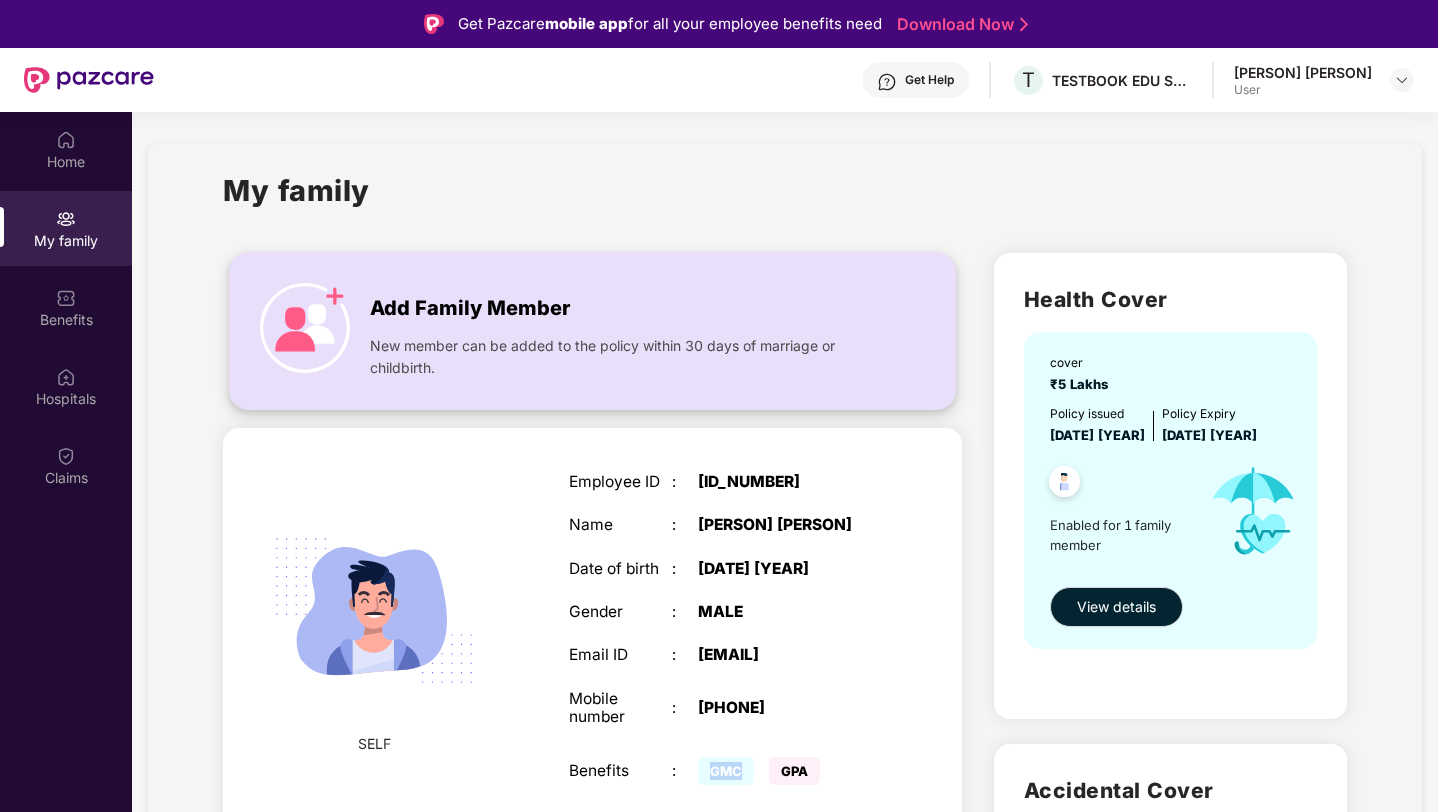 click at bounding box center [305, 328] 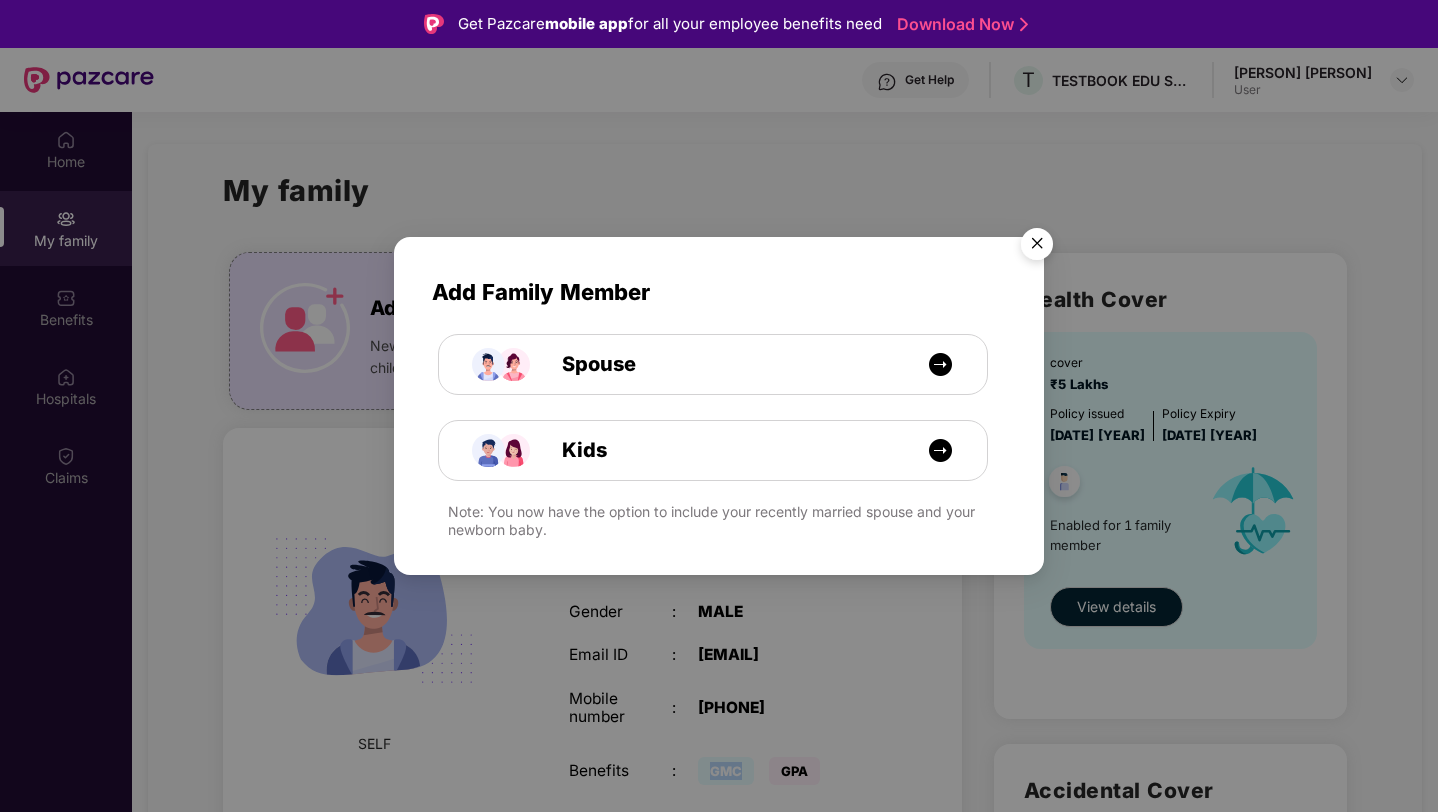 click at bounding box center (1037, 247) 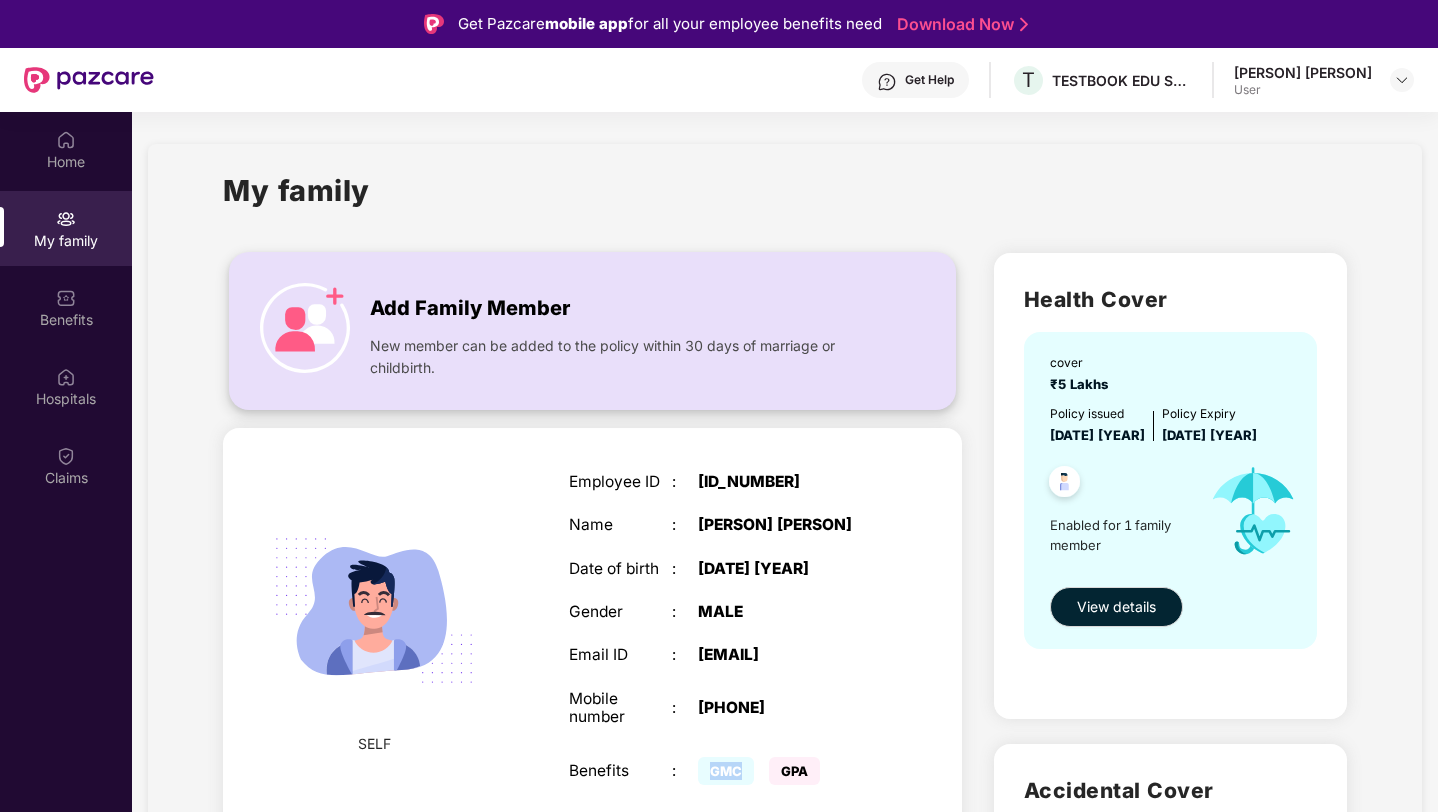 click on "Add Family Member" at bounding box center (470, 308) 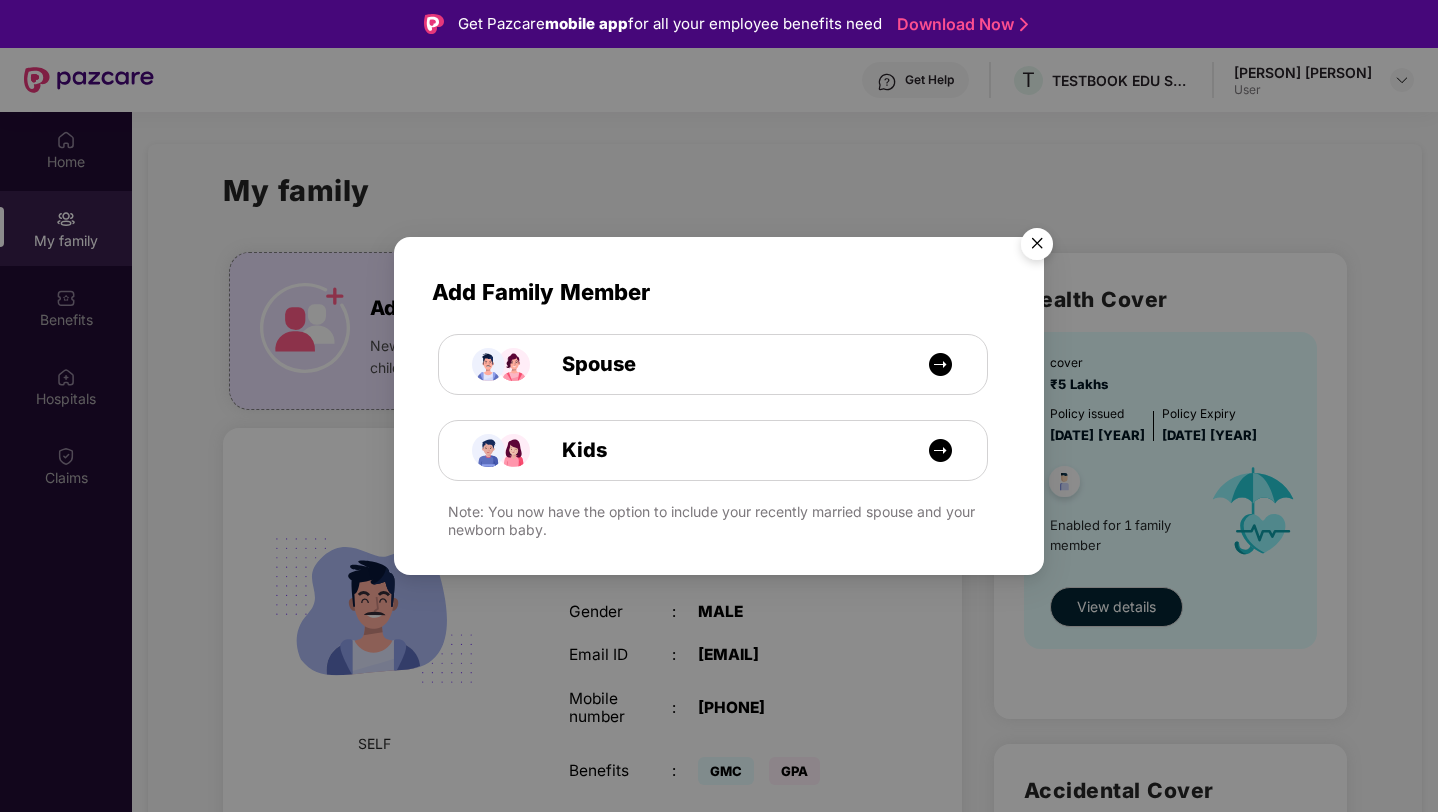 click at bounding box center [1037, 247] 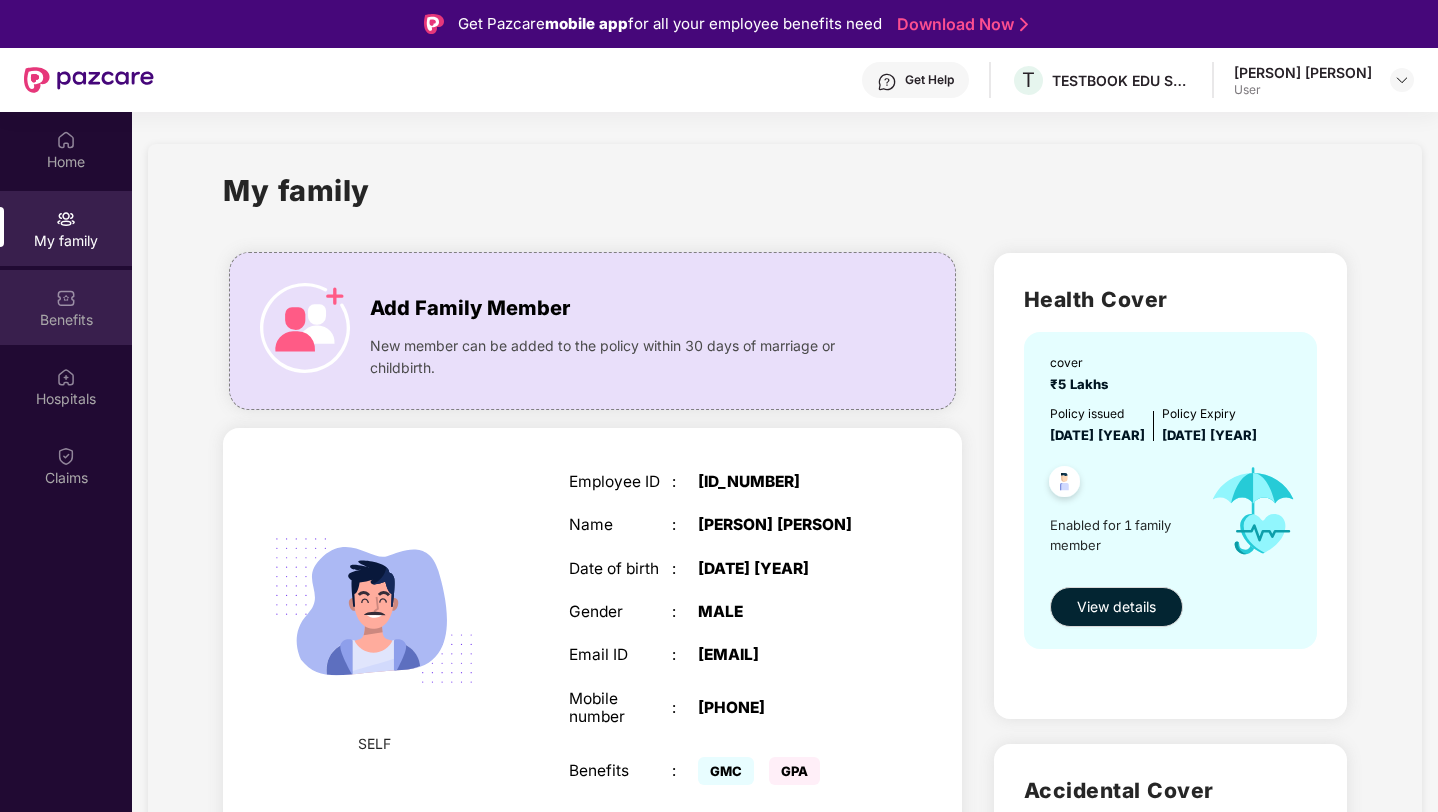 click on "Benefits" at bounding box center [66, 320] 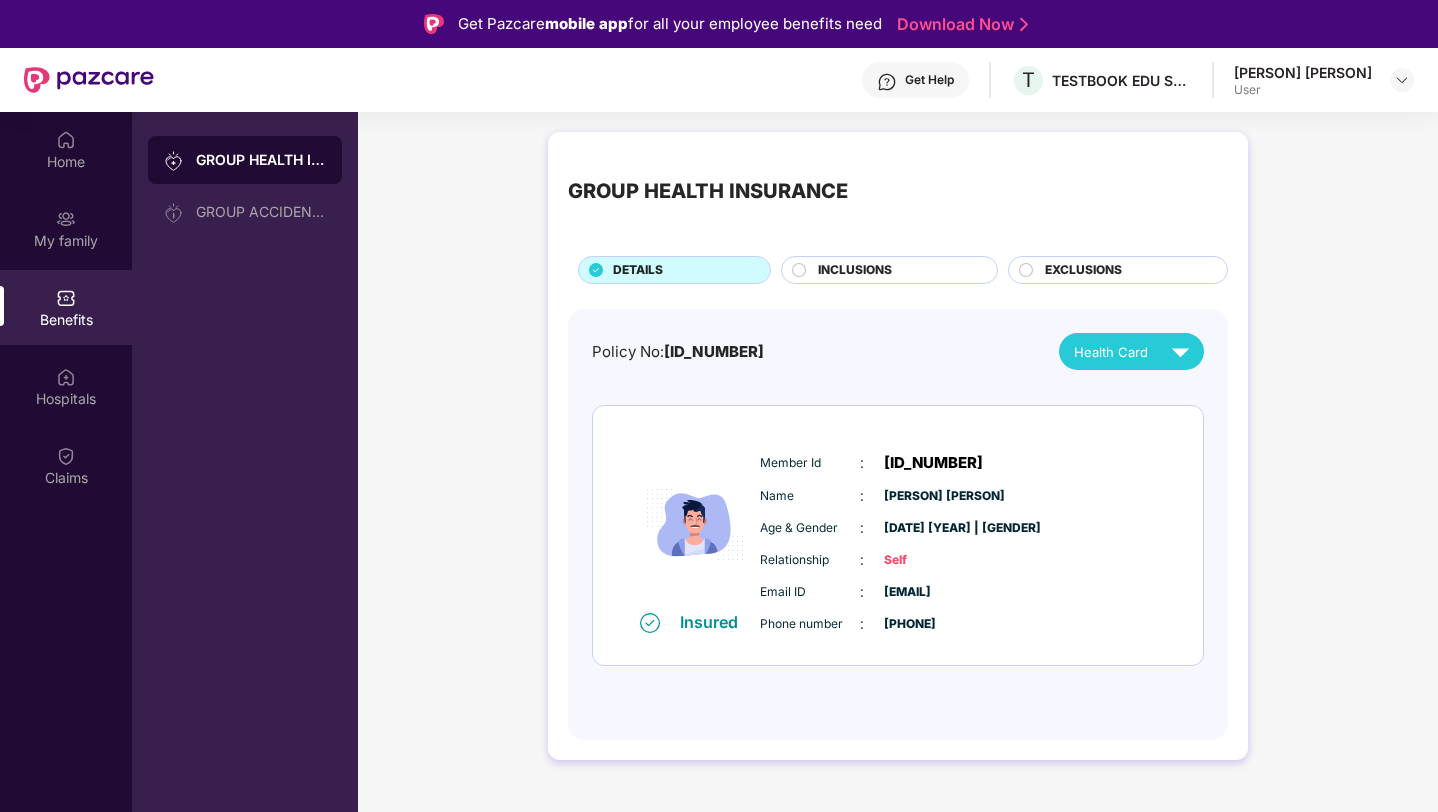 click on "INCLUSIONS" at bounding box center [855, 270] 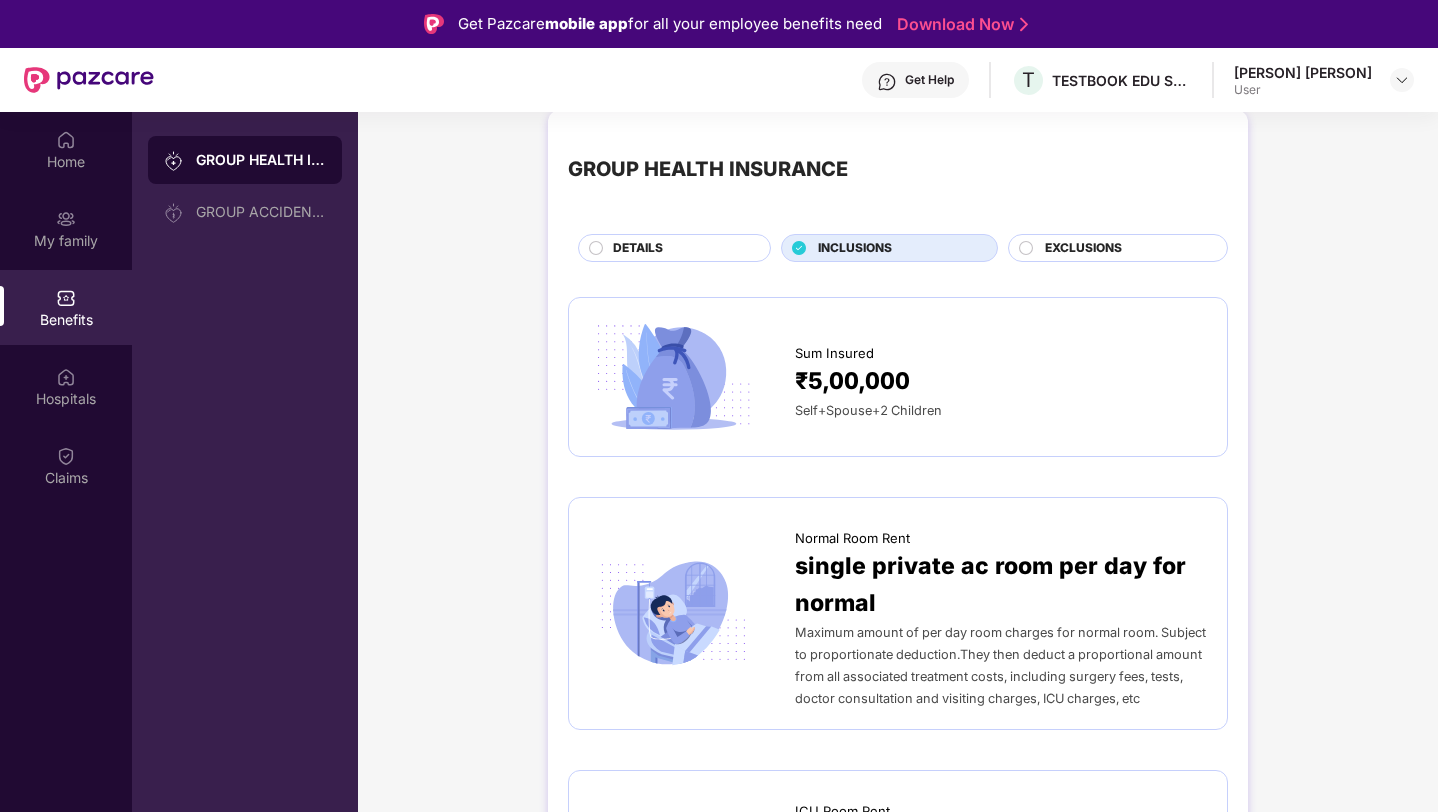 scroll, scrollTop: 18, scrollLeft: 0, axis: vertical 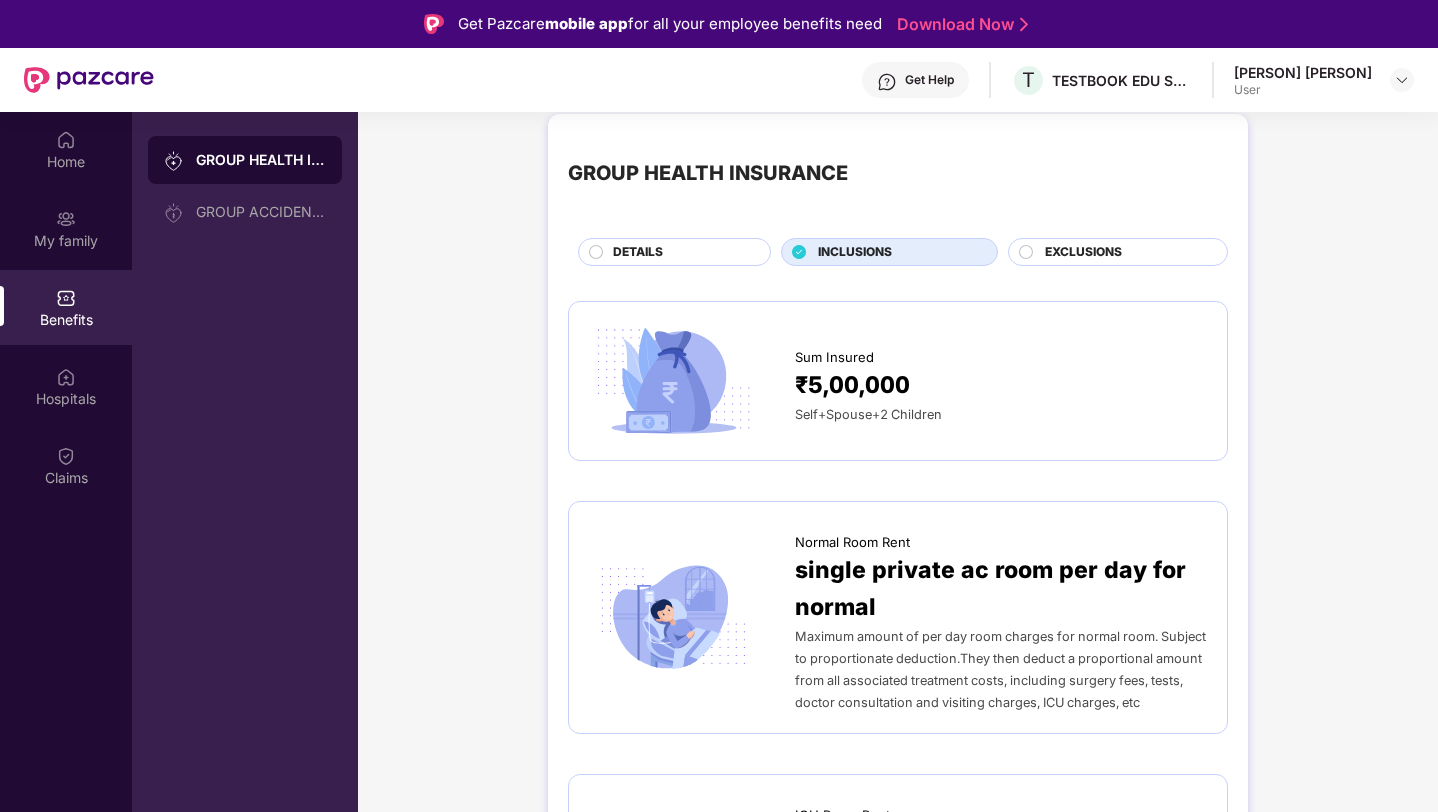 click on "EXCLUSIONS" at bounding box center [1083, 252] 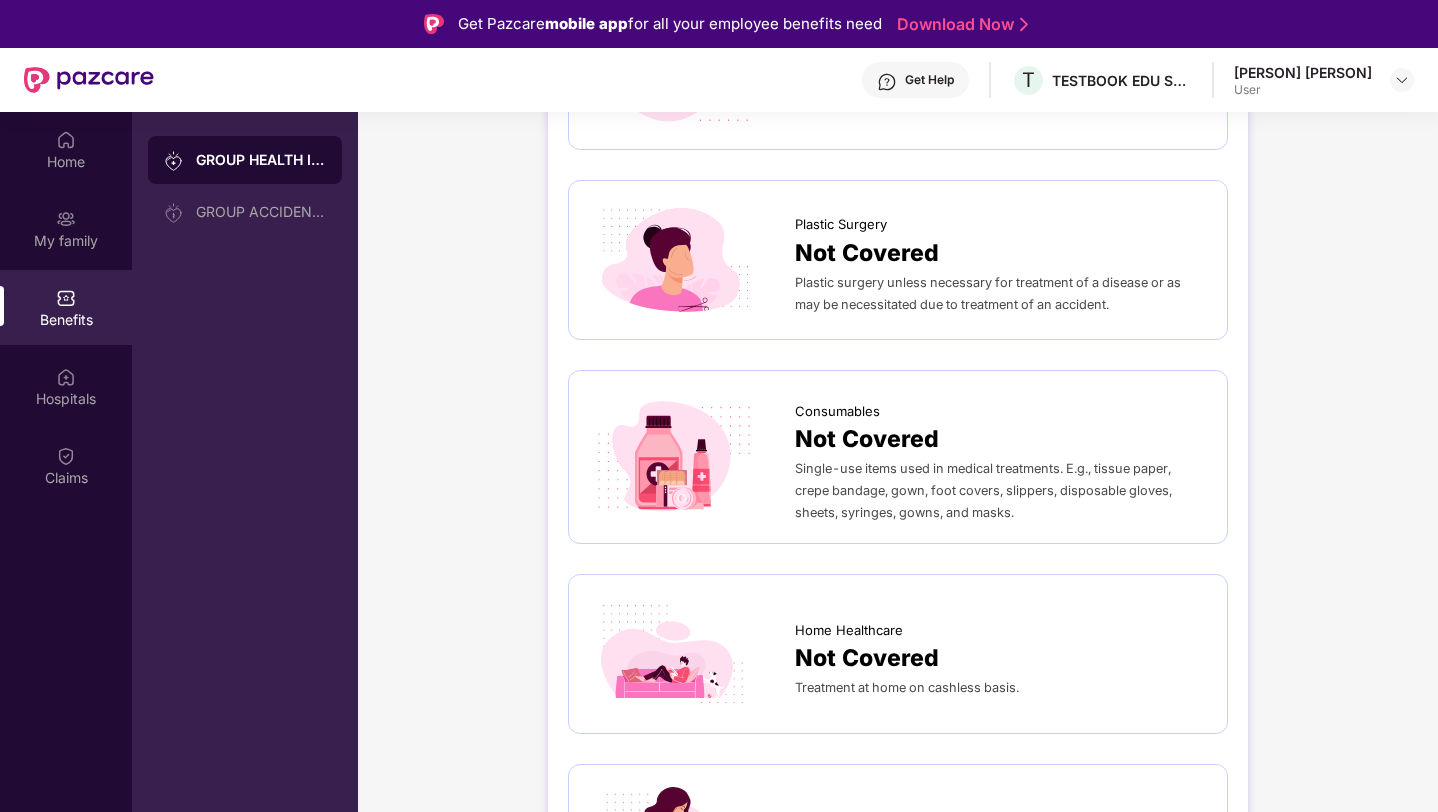 scroll, scrollTop: 1167, scrollLeft: 0, axis: vertical 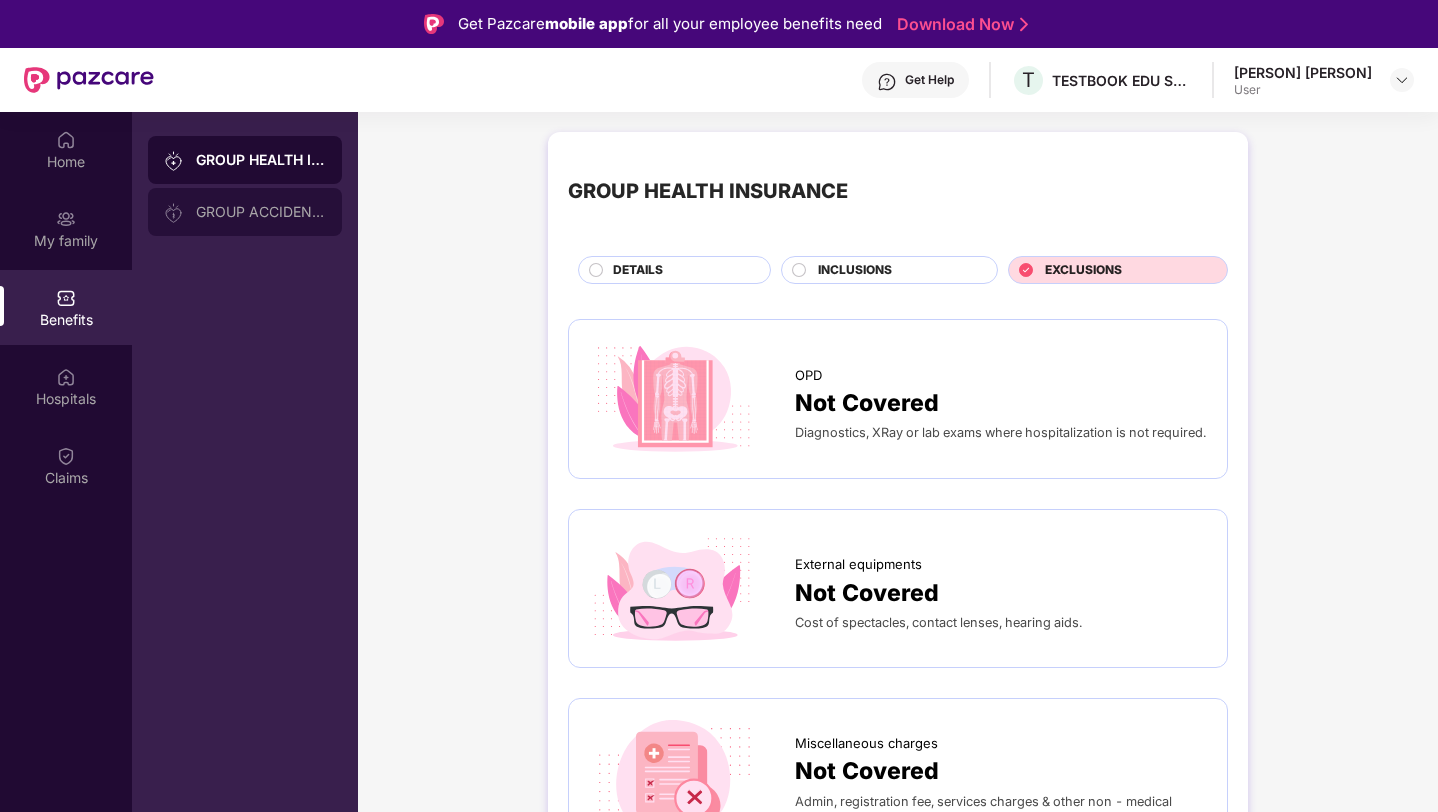 click on "GROUP ACCIDENTAL INSURANCE" at bounding box center (245, 212) 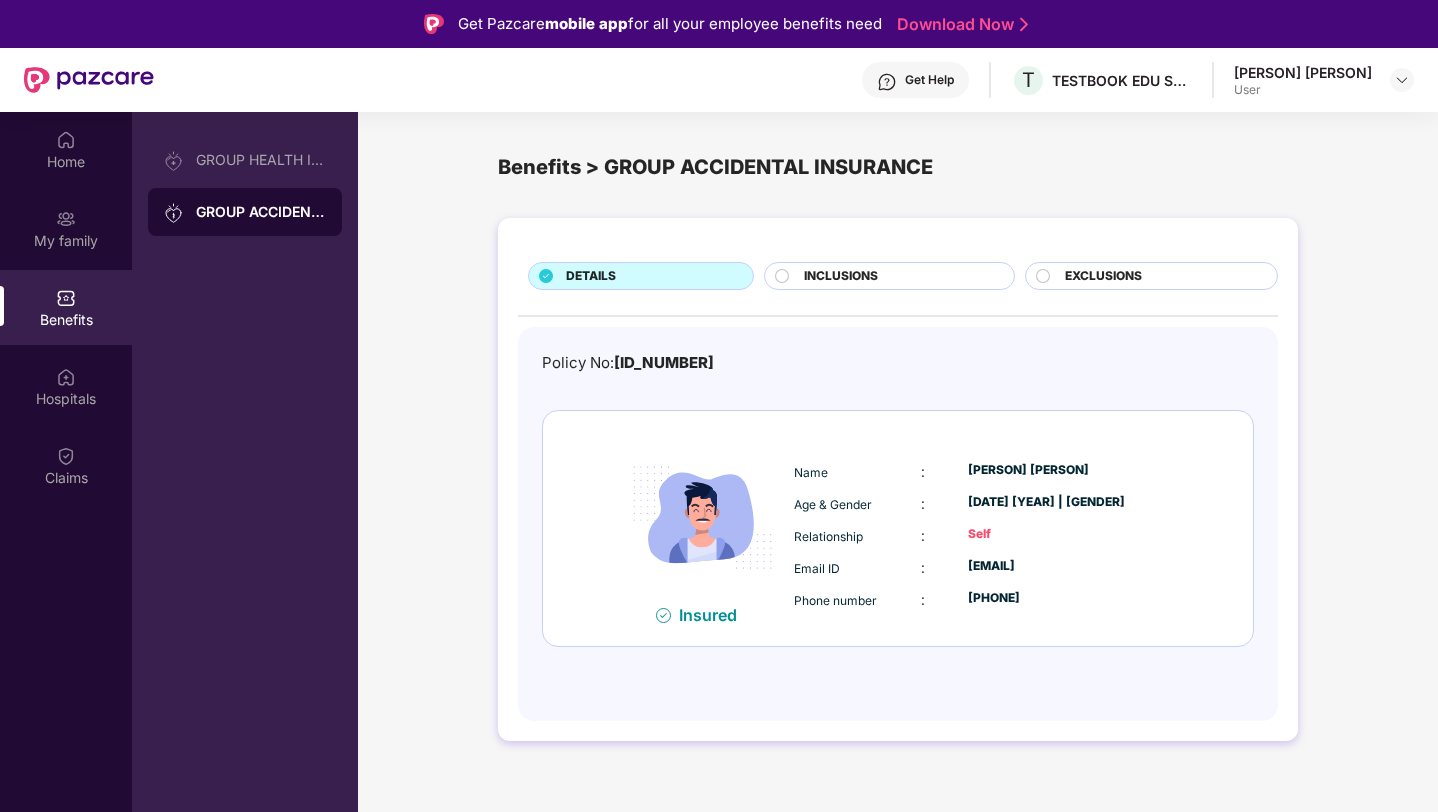 click on "INCLUSIONS" at bounding box center (898, 278) 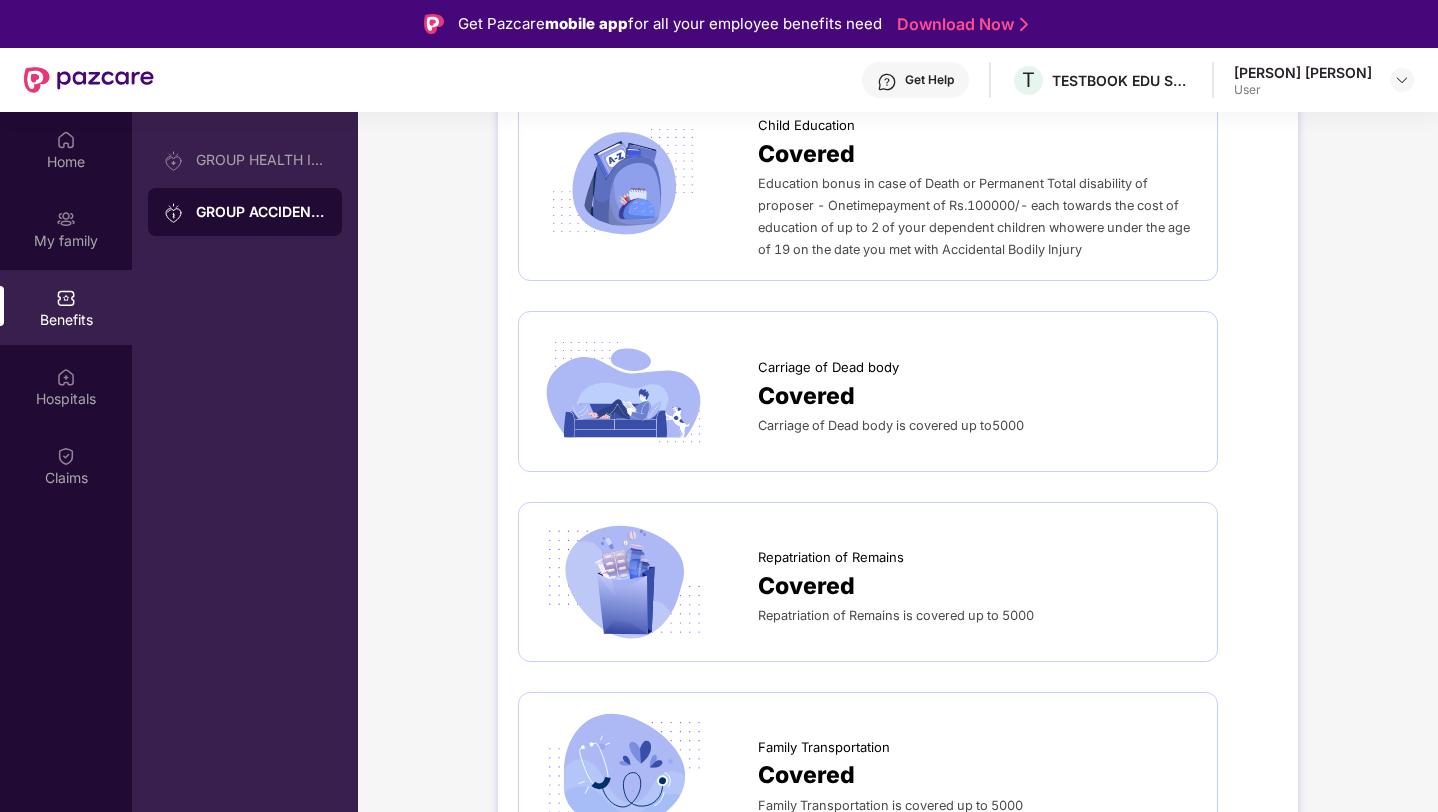 scroll, scrollTop: 0, scrollLeft: 0, axis: both 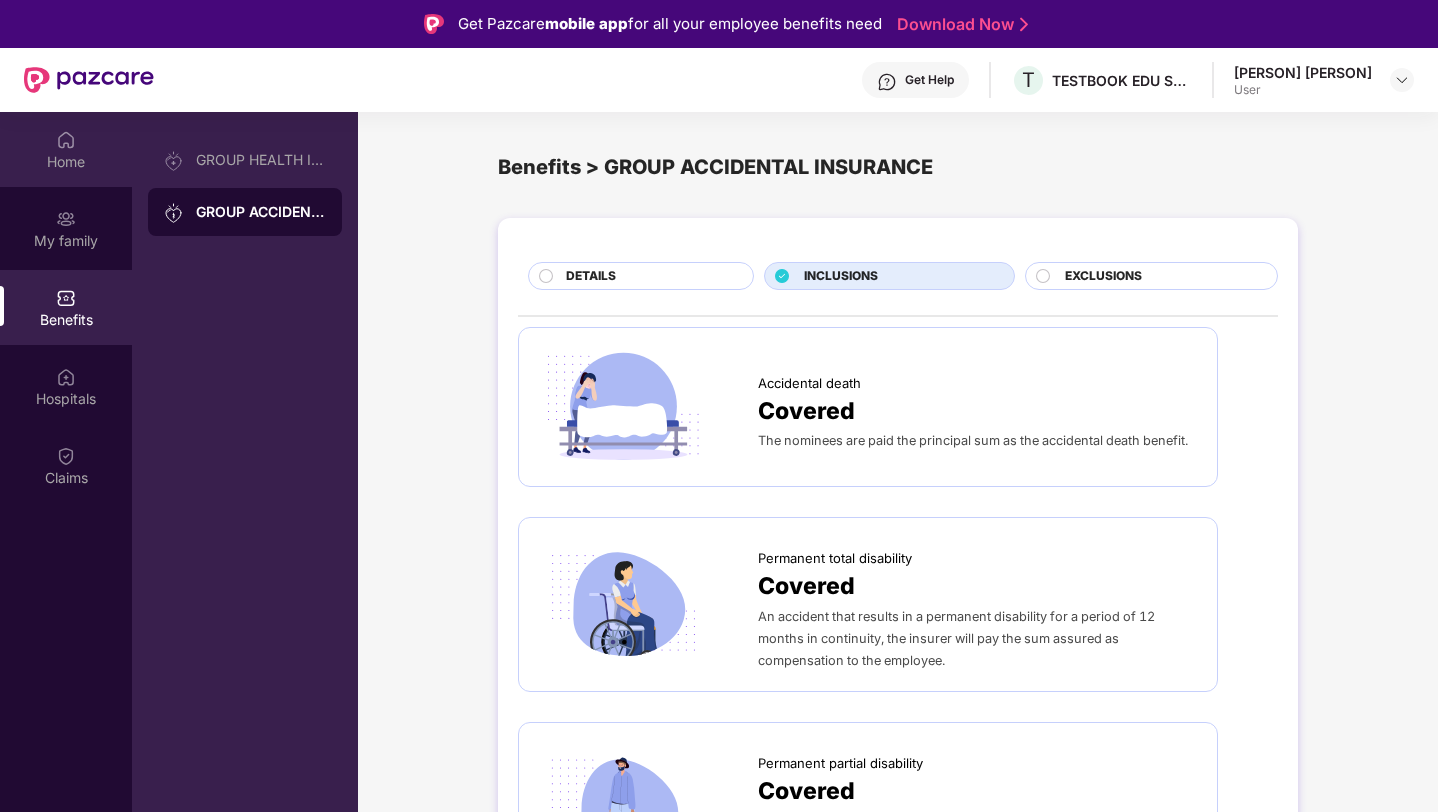 click on "Home" at bounding box center [66, 162] 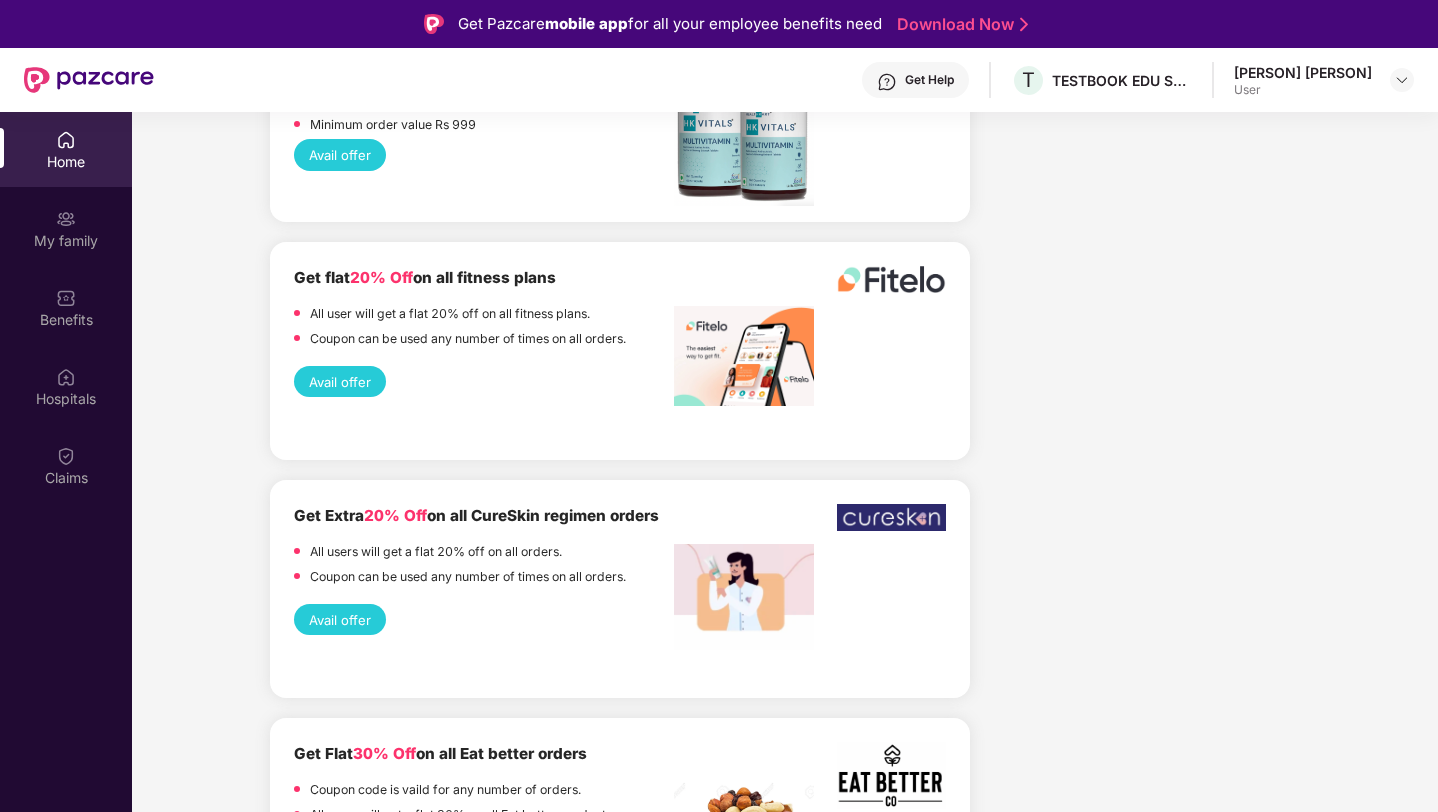 scroll, scrollTop: 3762, scrollLeft: 0, axis: vertical 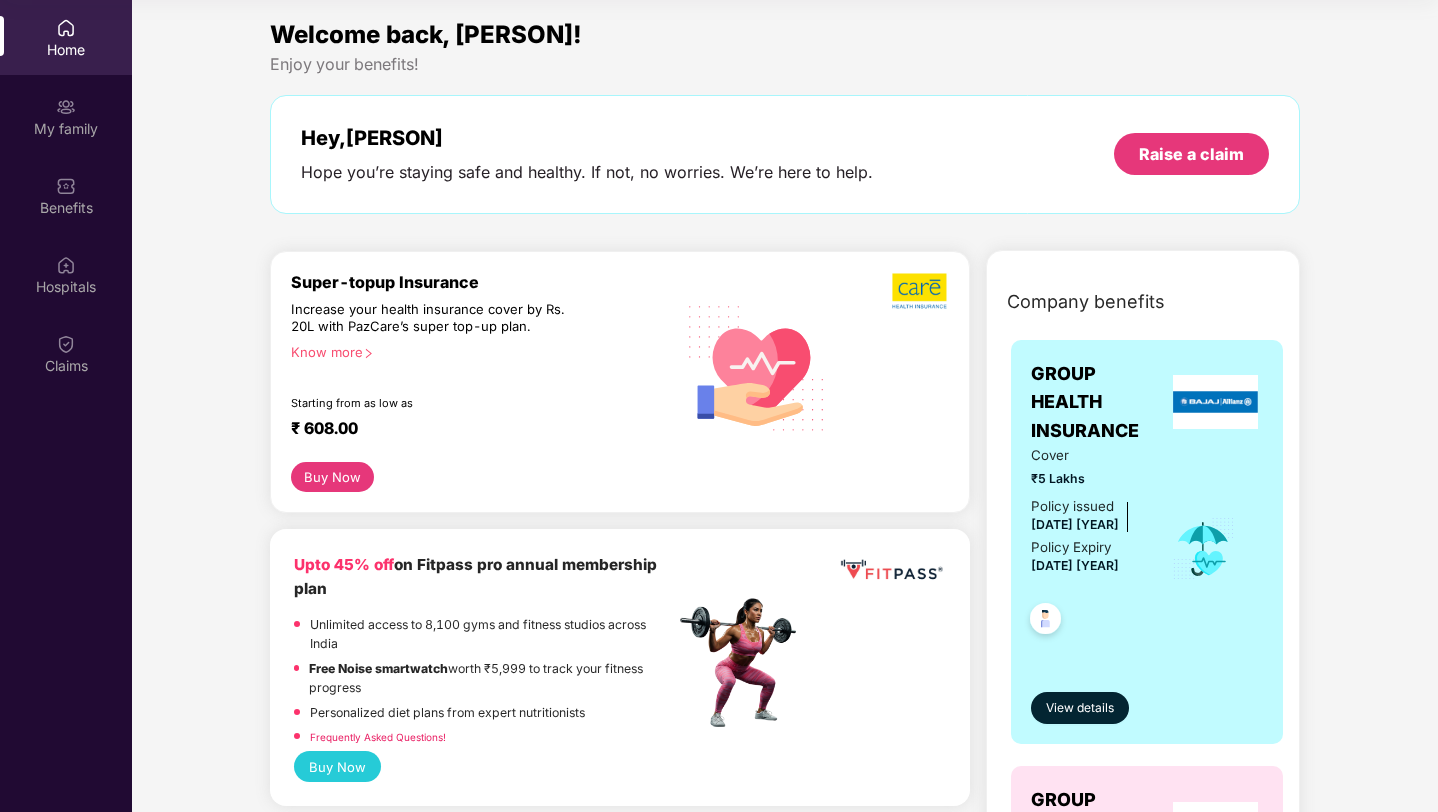 click on "Hope you’re staying safe and healthy. If not, no worries. We’re here to help." at bounding box center [587, 172] 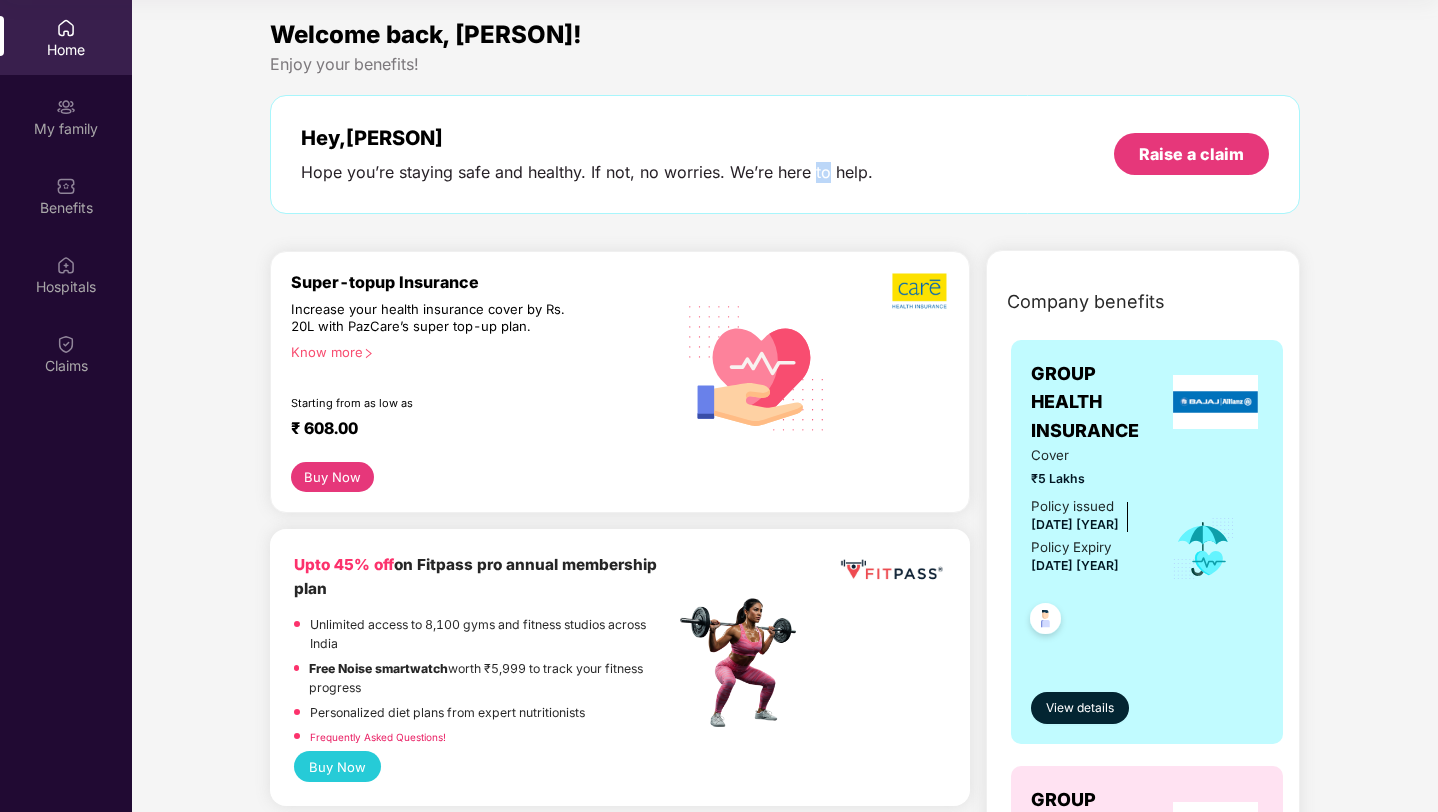 click on "Hope you’re staying safe and healthy. If not, no worries. We’re here to help." at bounding box center [587, 172] 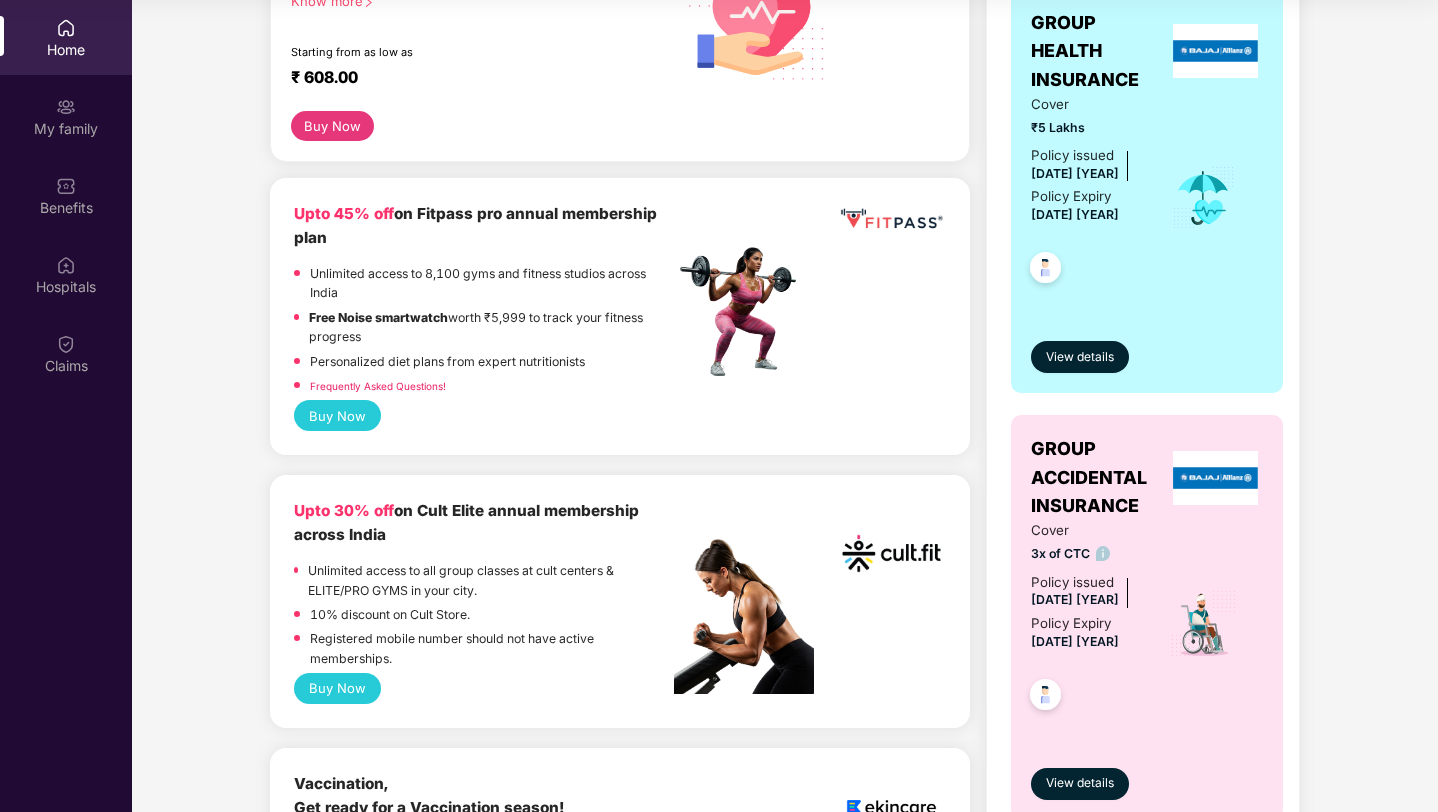 scroll, scrollTop: 0, scrollLeft: 0, axis: both 